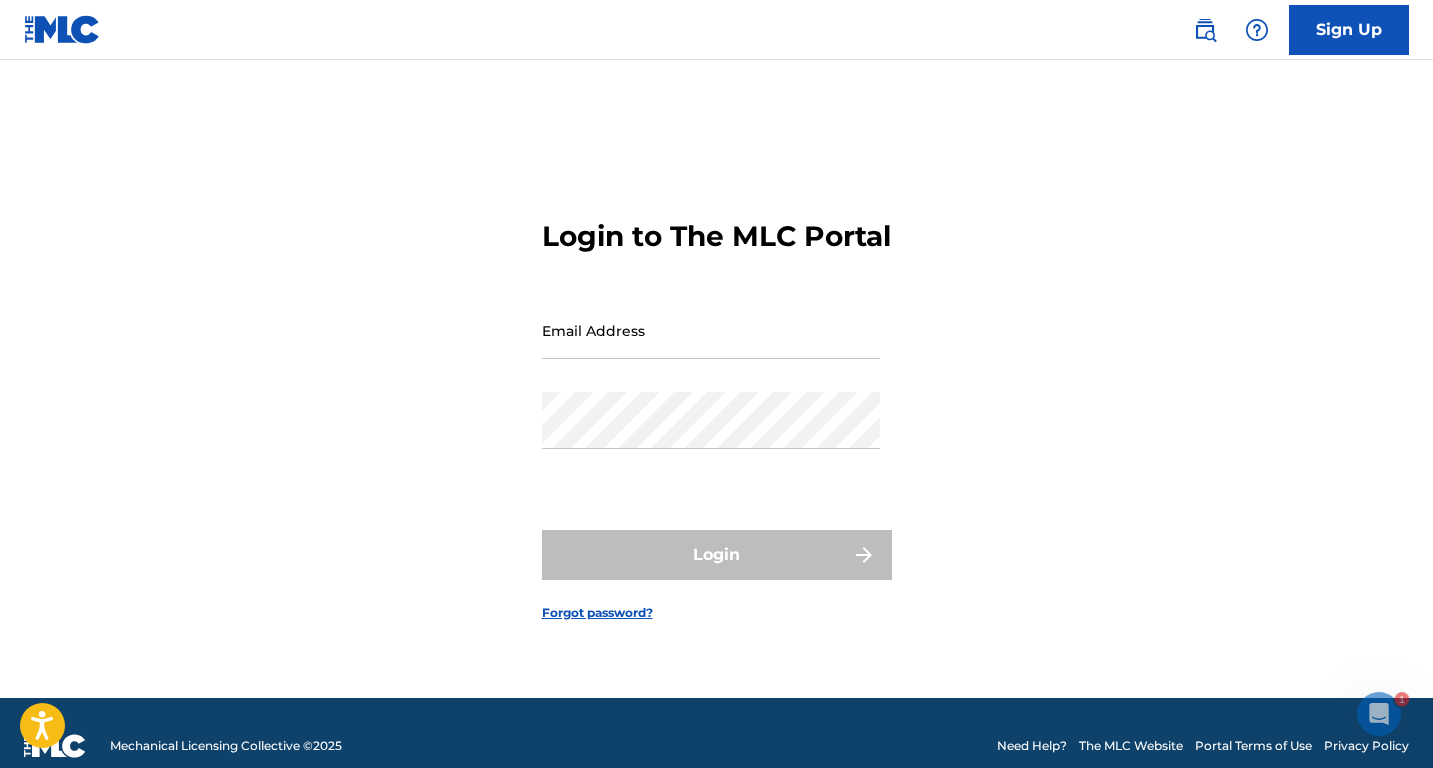 scroll, scrollTop: 0, scrollLeft: 0, axis: both 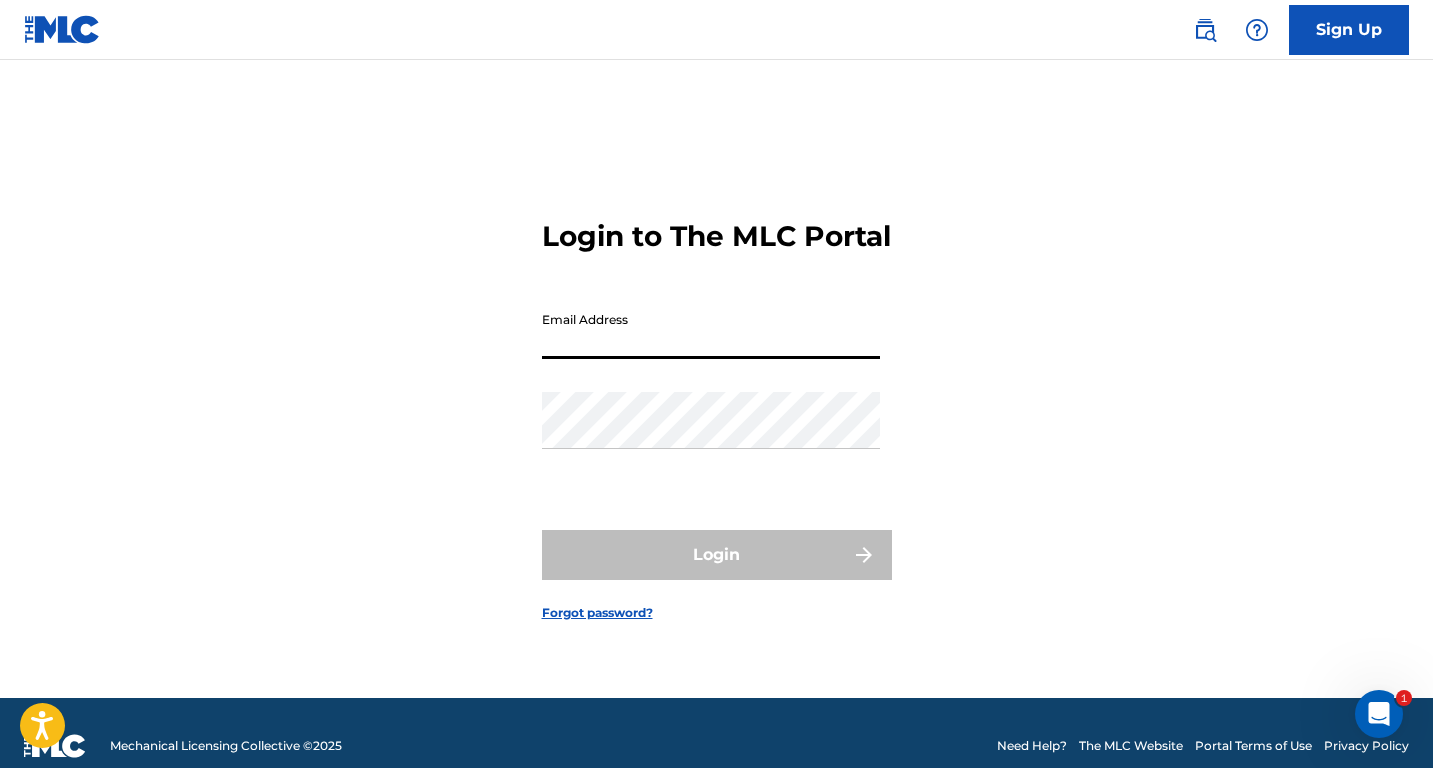 click on "Email Address" at bounding box center (711, 330) 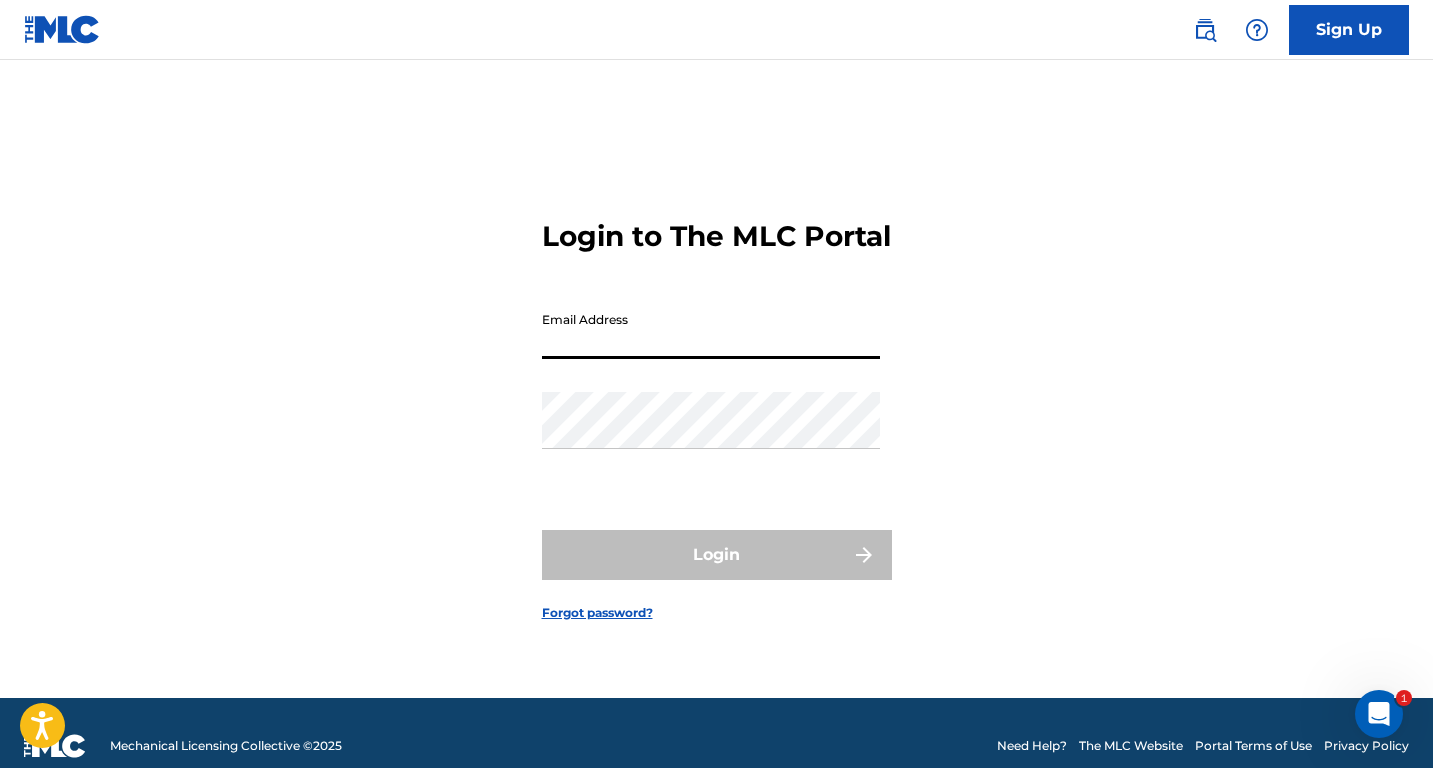 type on "[EMAIL_ADDRESS][DOMAIN_NAME]" 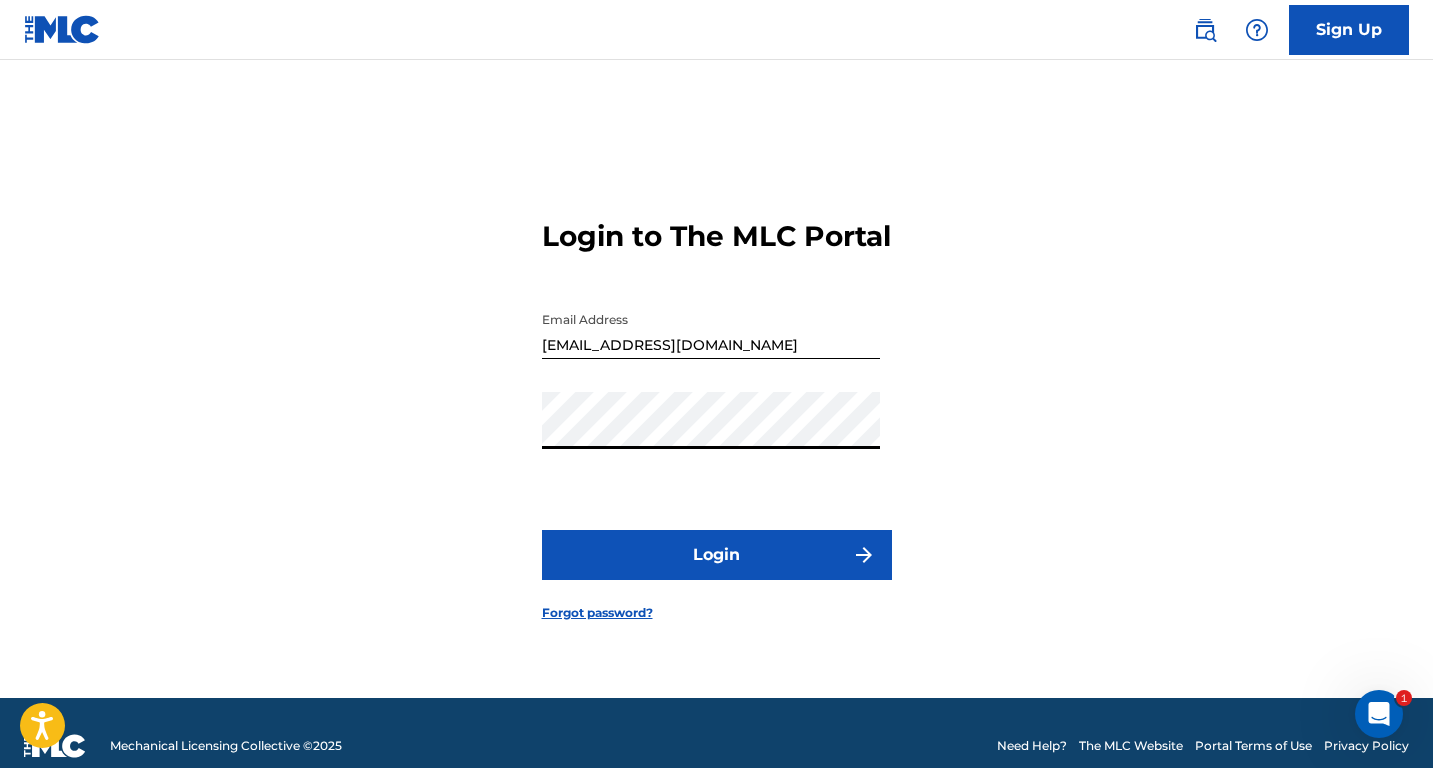 click on "Login" at bounding box center [717, 555] 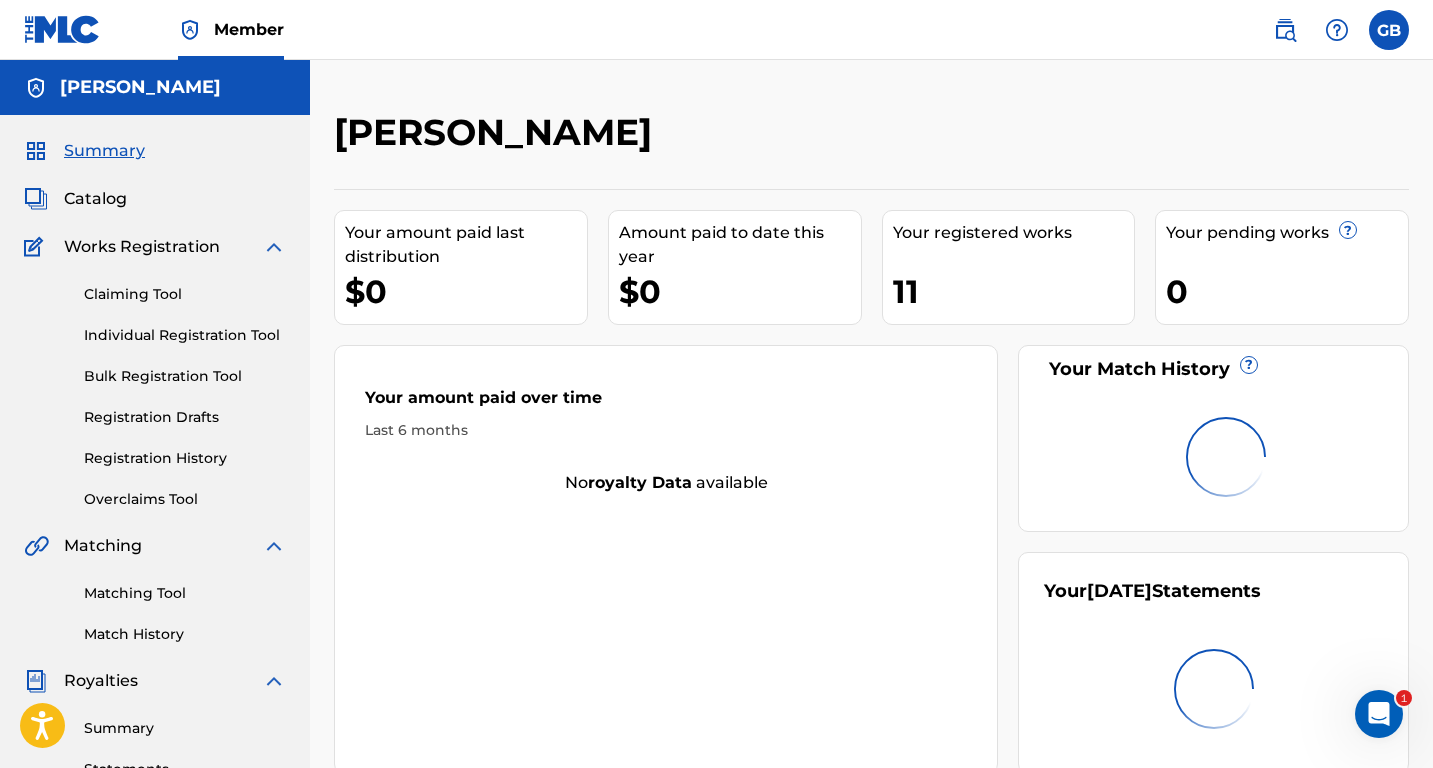 scroll, scrollTop: 0, scrollLeft: 0, axis: both 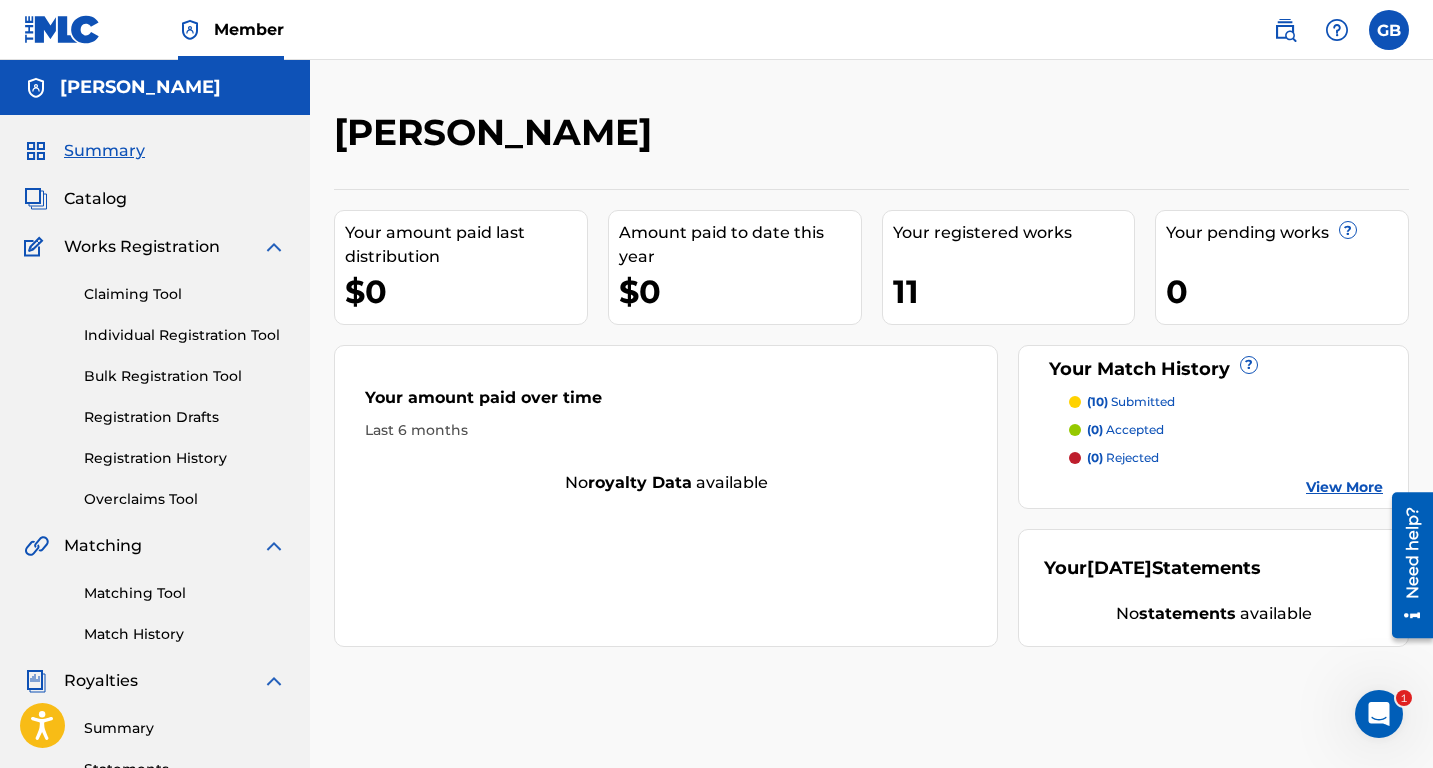 click on "View More" at bounding box center [1344, 487] 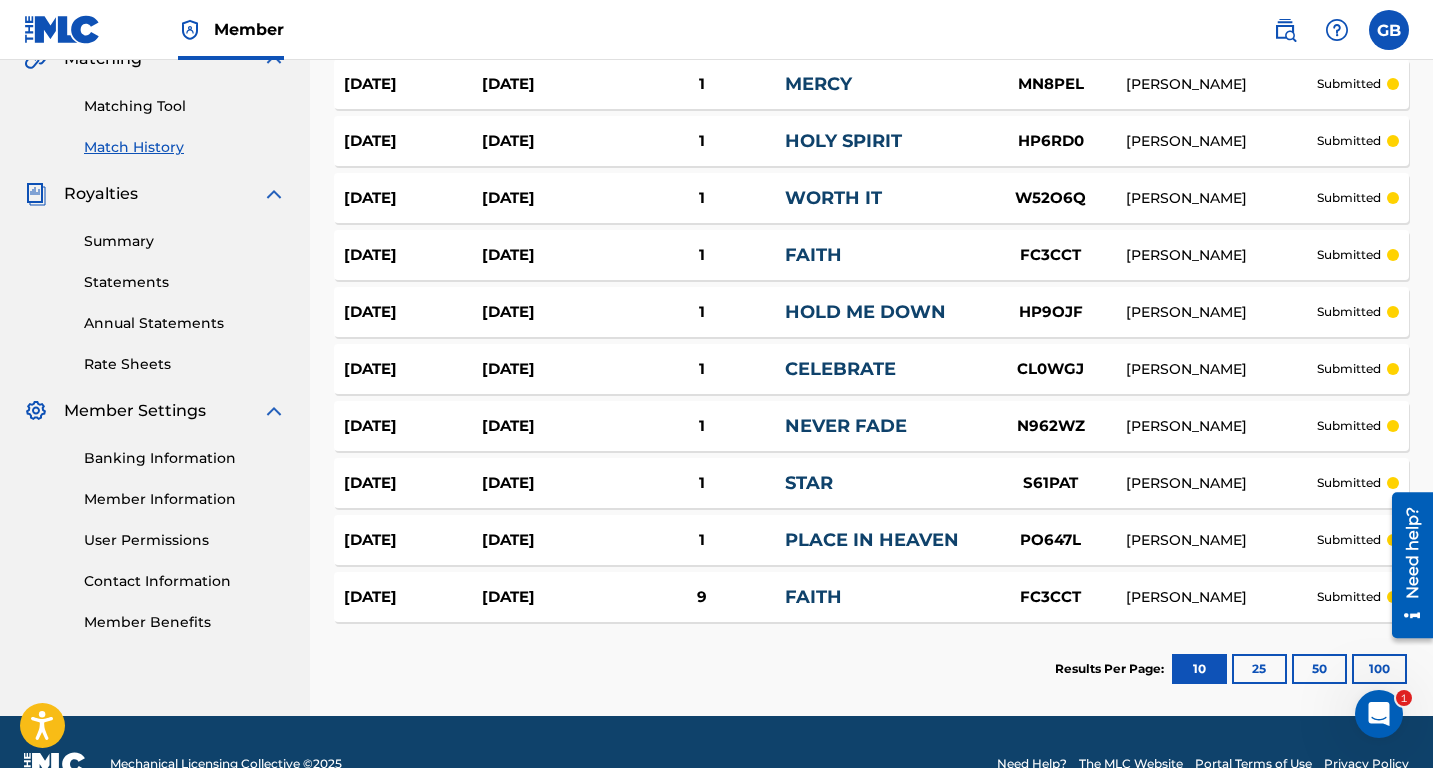 scroll, scrollTop: 531, scrollLeft: 0, axis: vertical 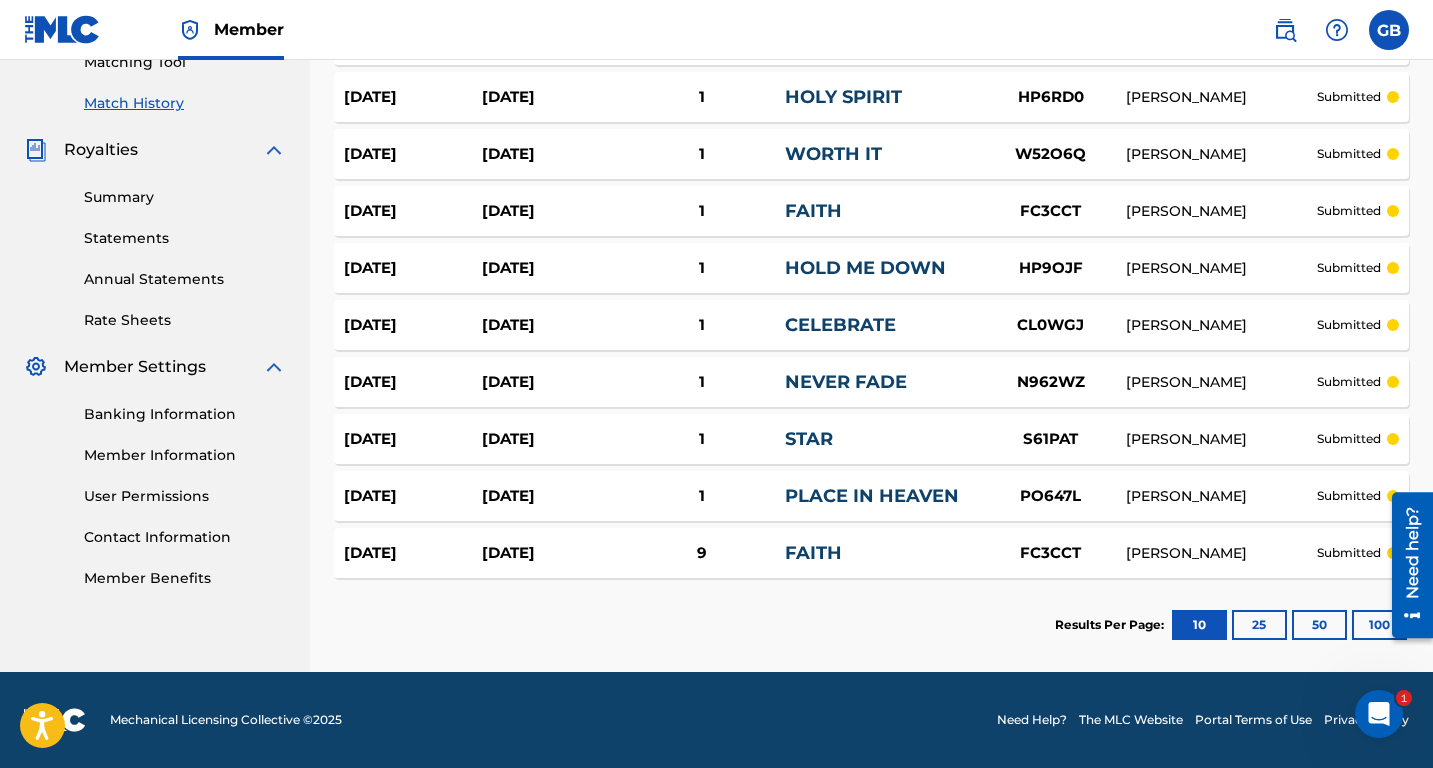 click 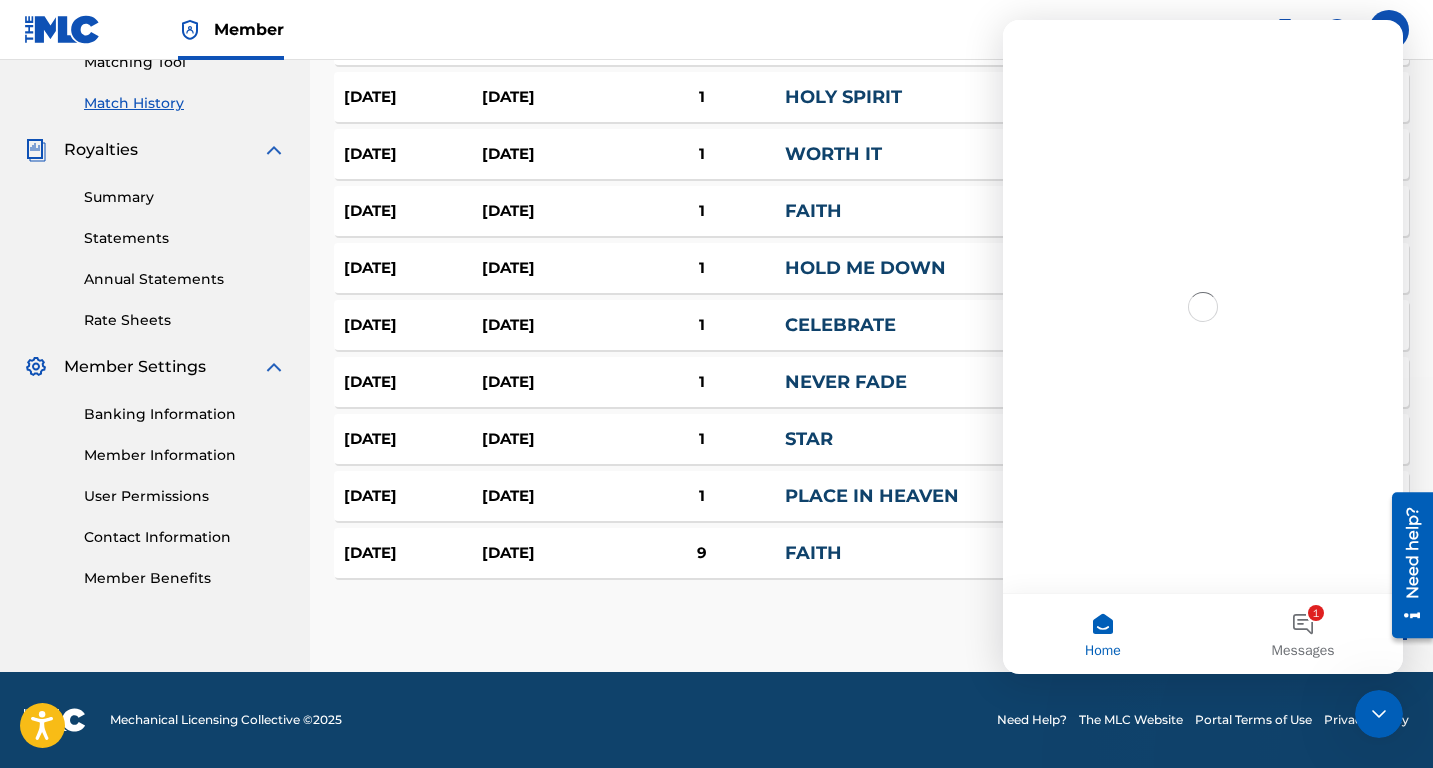scroll, scrollTop: 0, scrollLeft: 0, axis: both 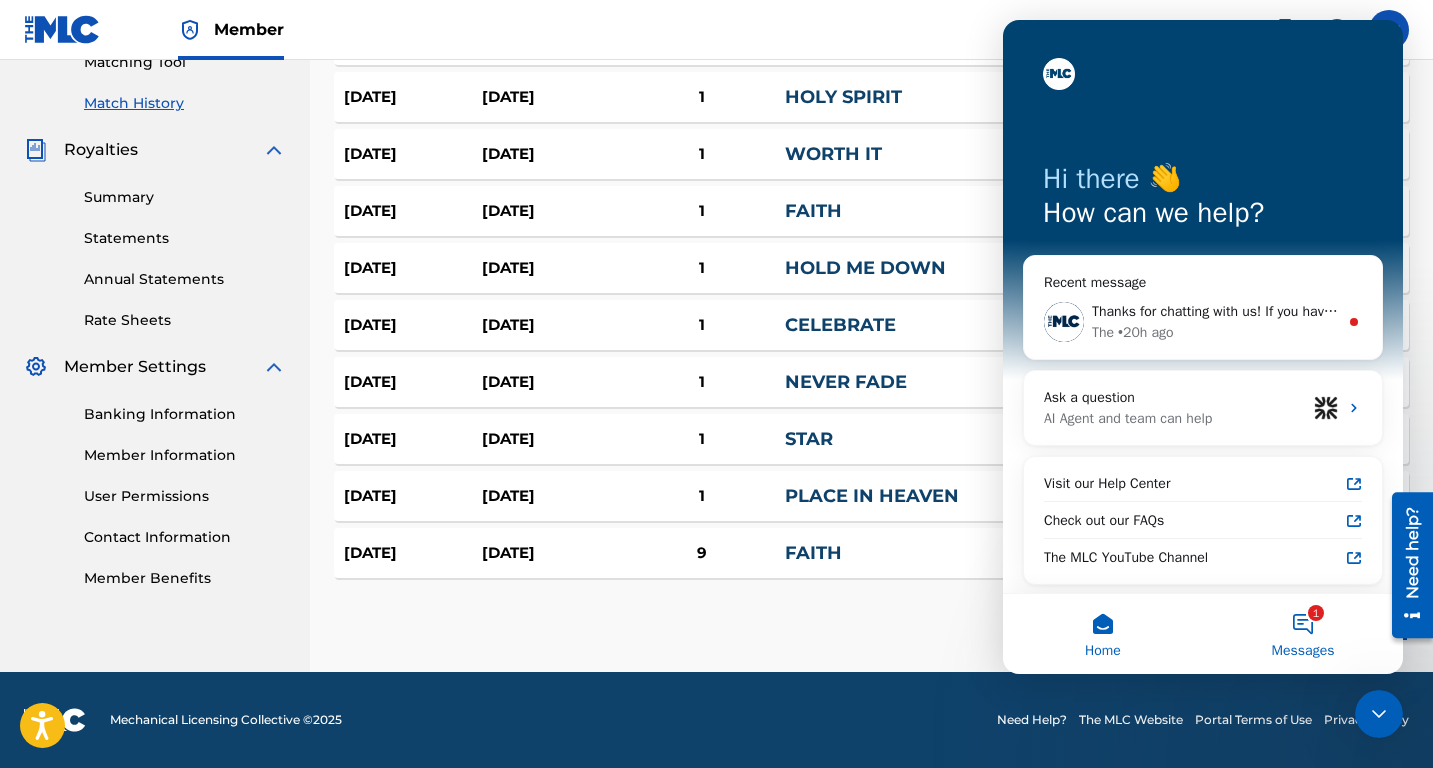 click on "Messages" at bounding box center [1303, 651] 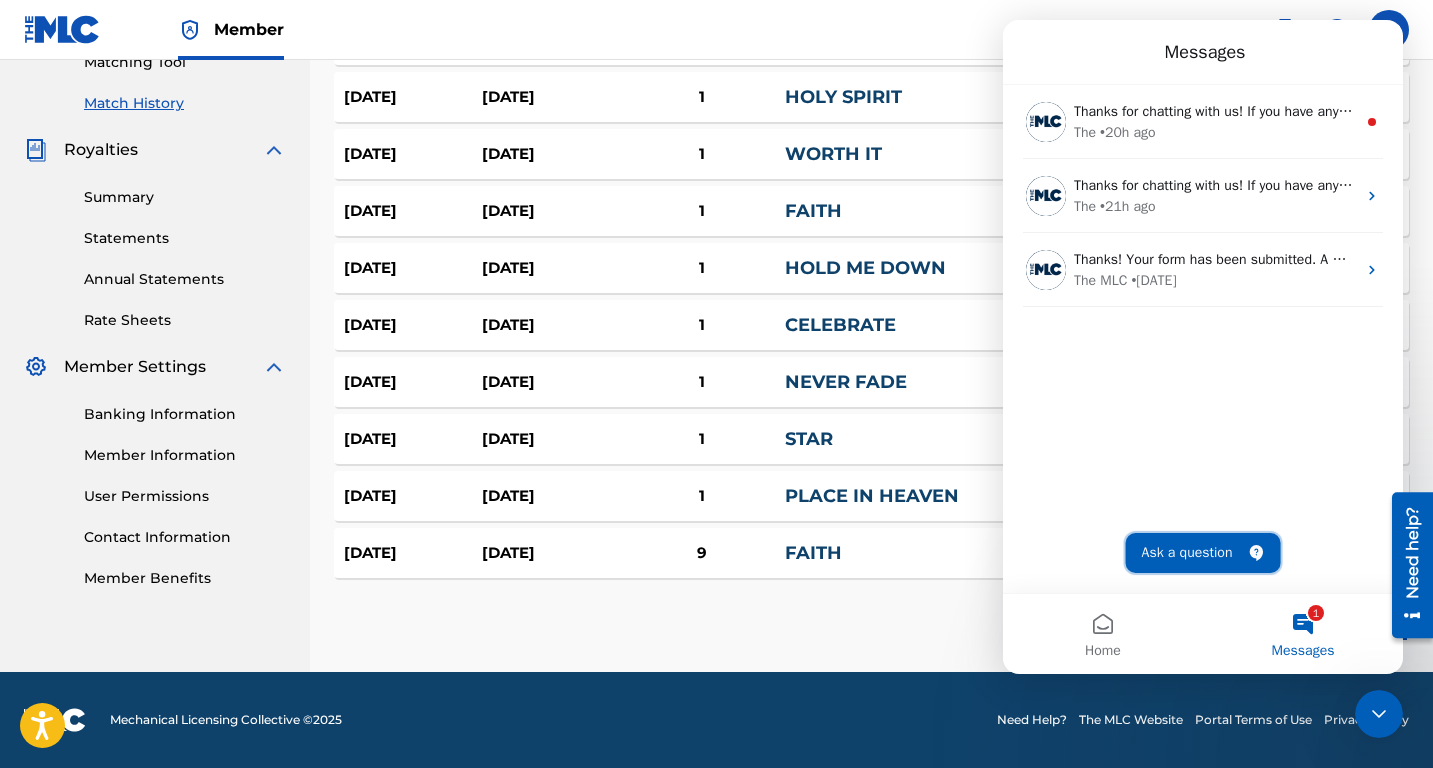 click on "Ask a question" at bounding box center [1203, 553] 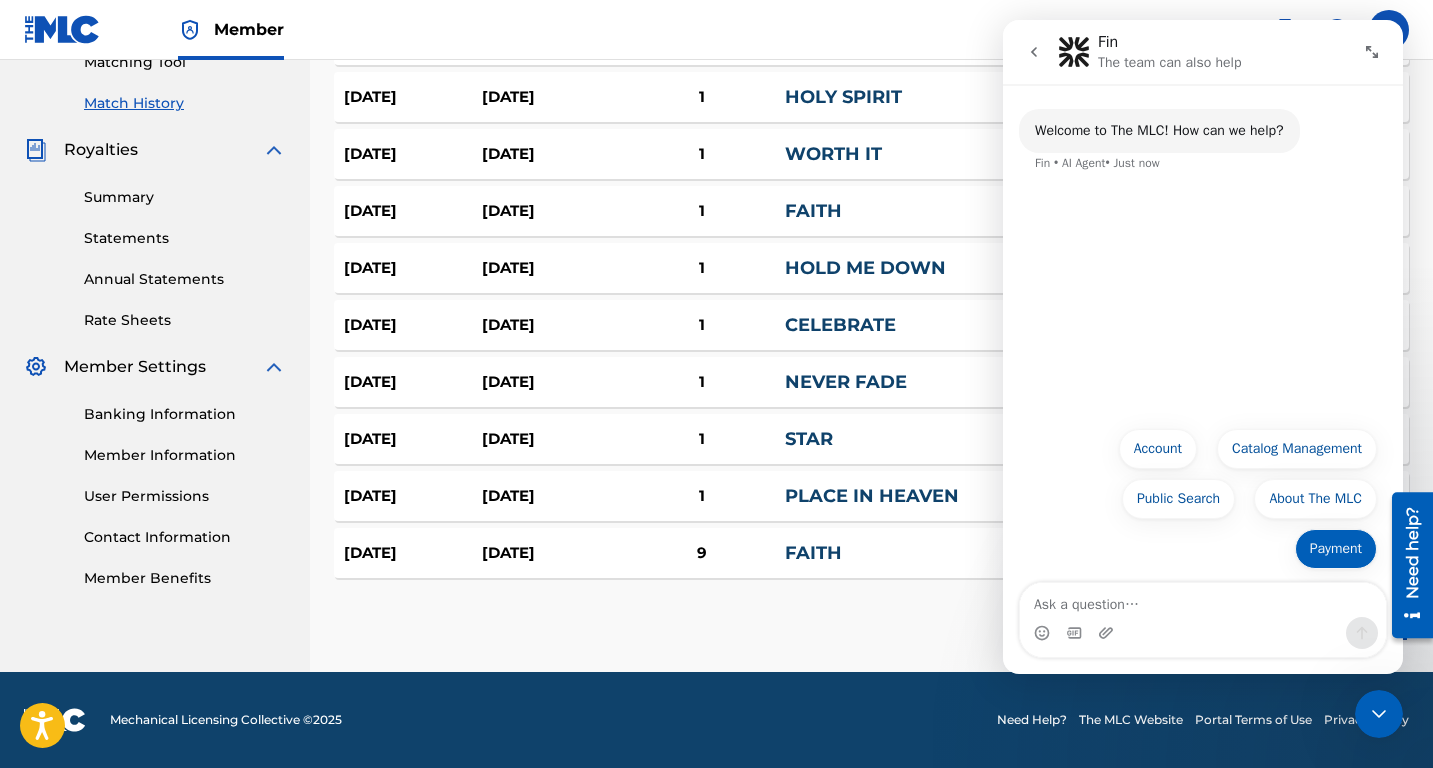 click on "Payment" at bounding box center (1336, 549) 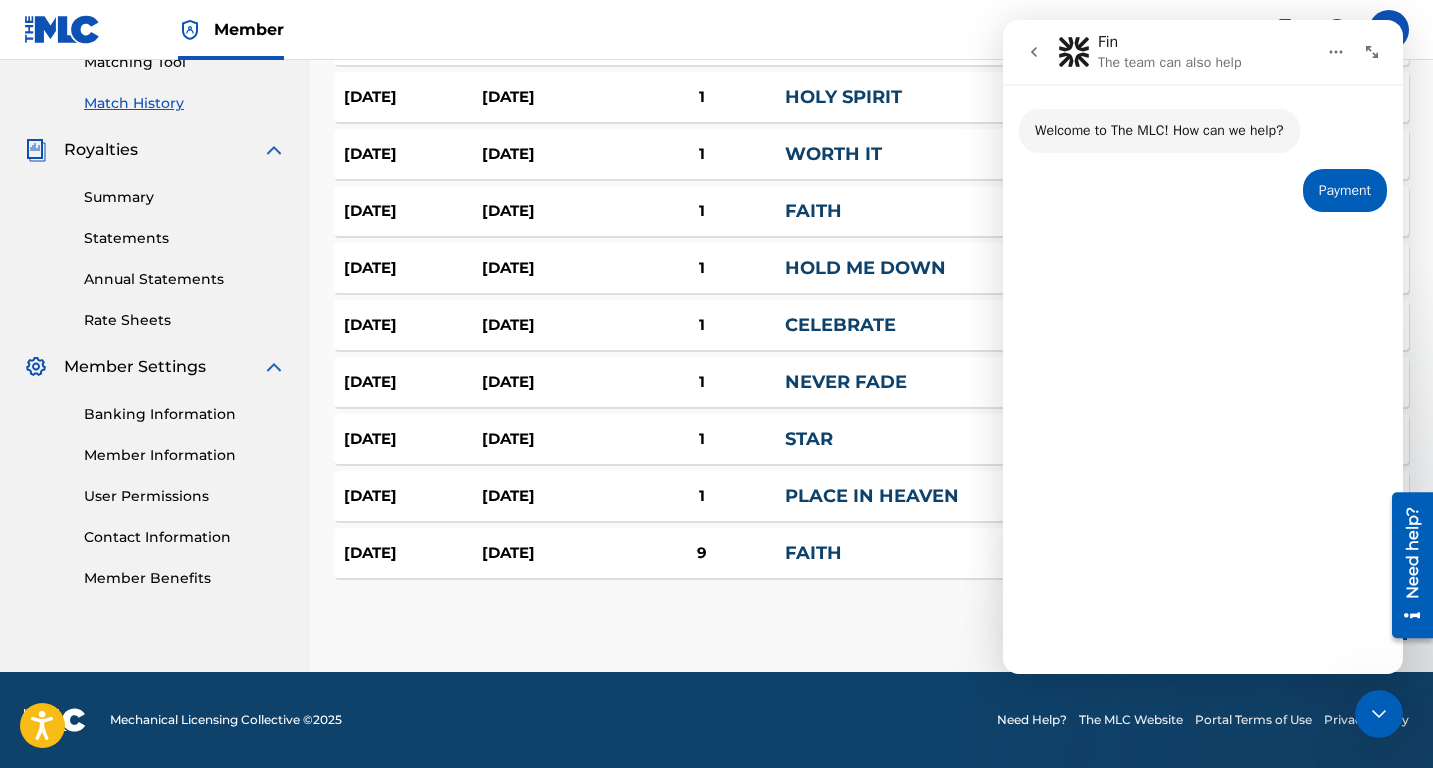 click on "Welcome to The MLC! How can we help? Fin   • AI Agent  •   Just now Payment    •   Just now" at bounding box center (1203, 277) 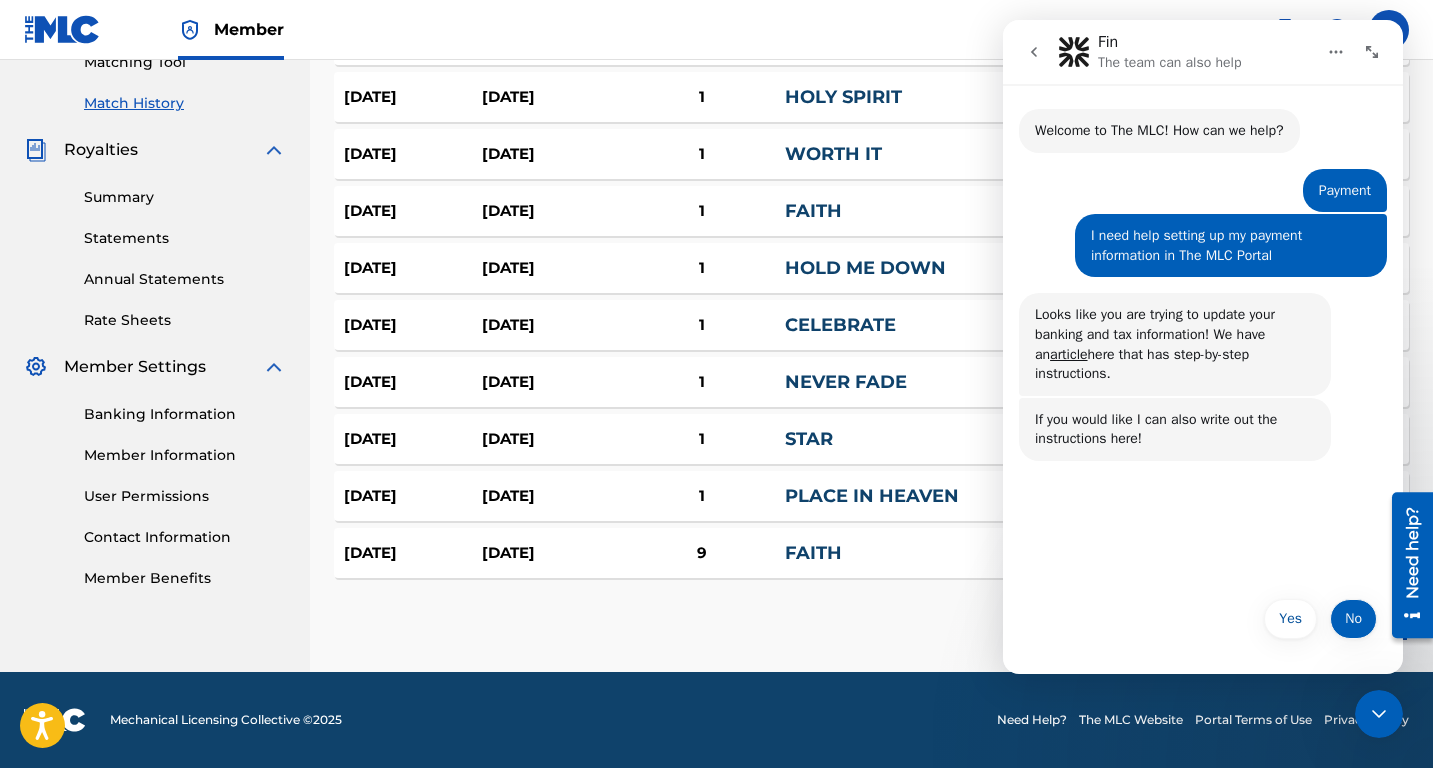 click on "No" at bounding box center [1353, 619] 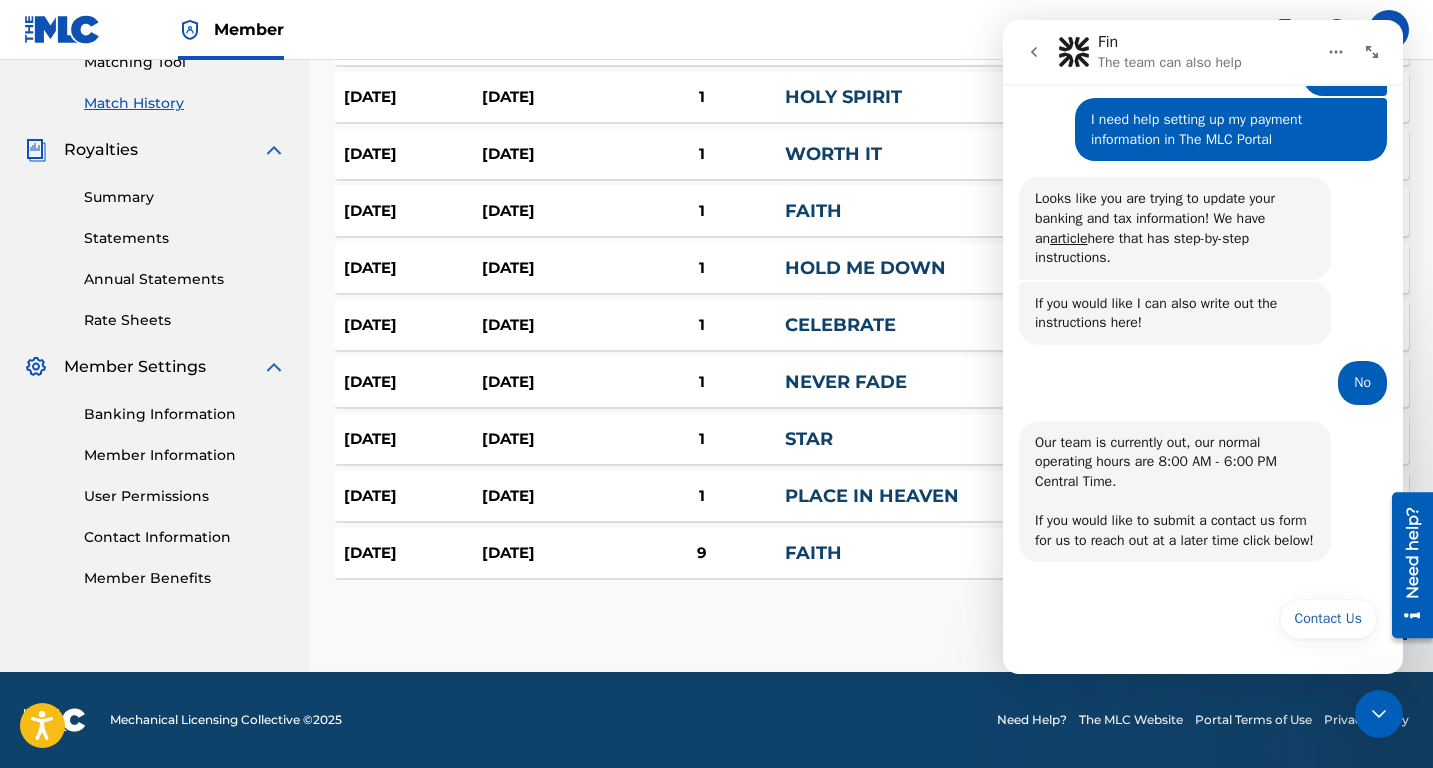 scroll, scrollTop: 135, scrollLeft: 0, axis: vertical 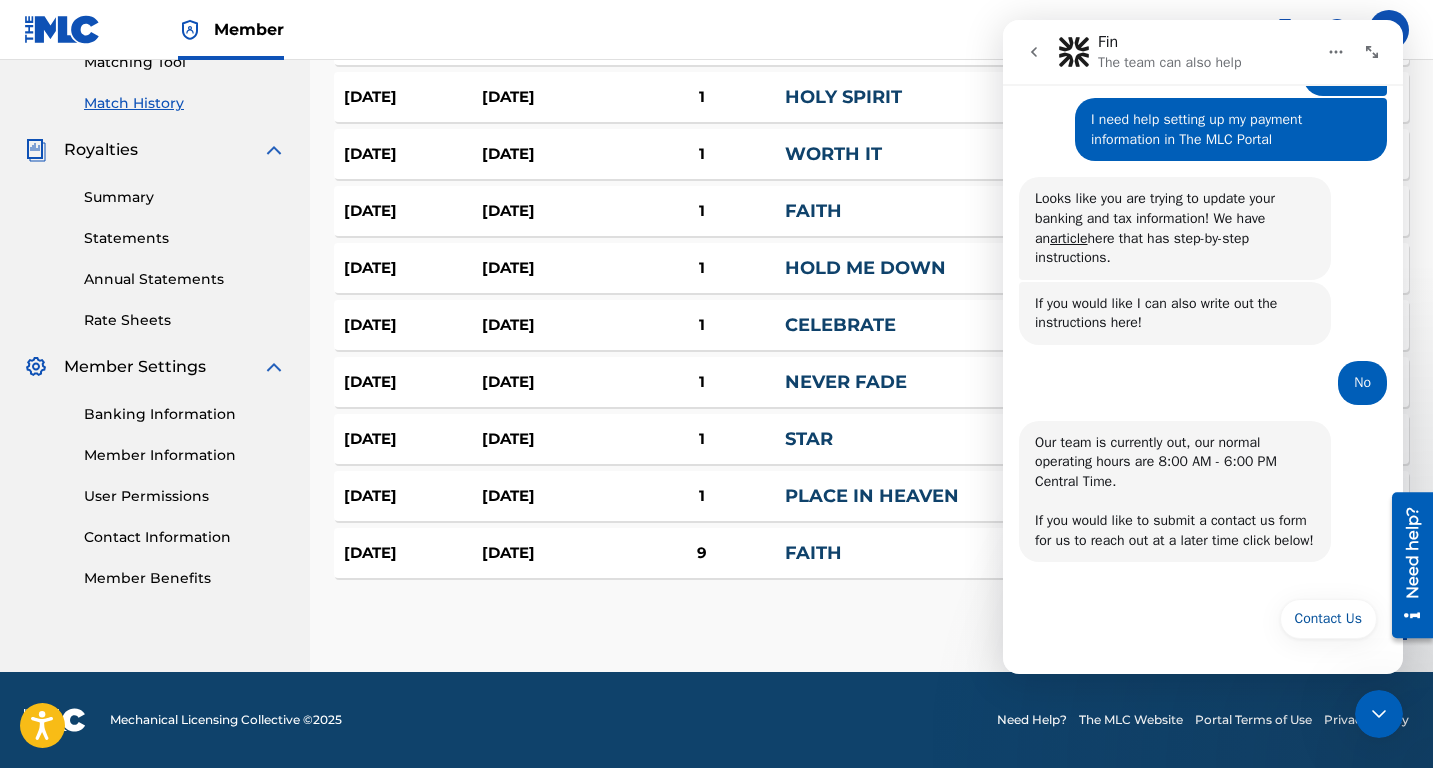 click on "Contact Us Contact Us" at bounding box center [1203, 625] 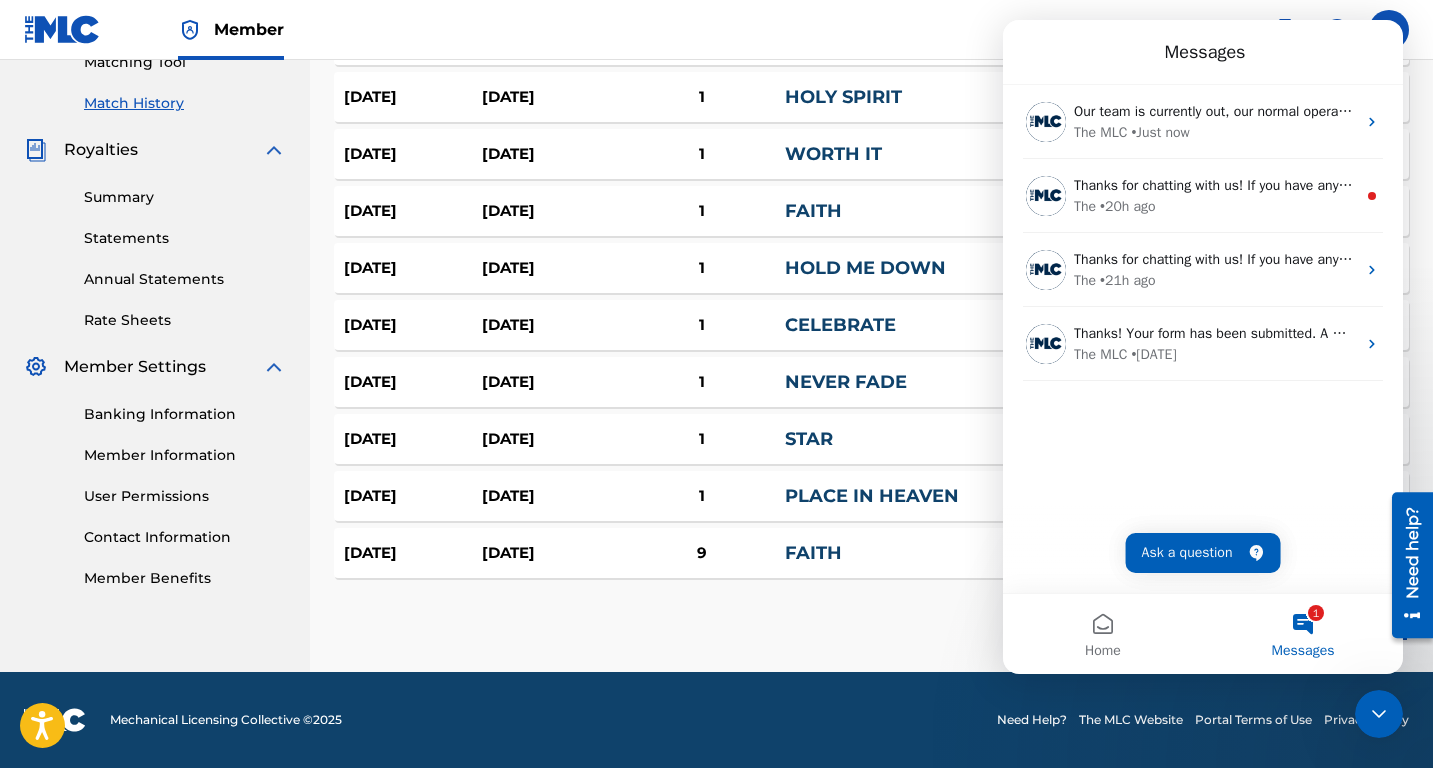 scroll, scrollTop: 0, scrollLeft: 0, axis: both 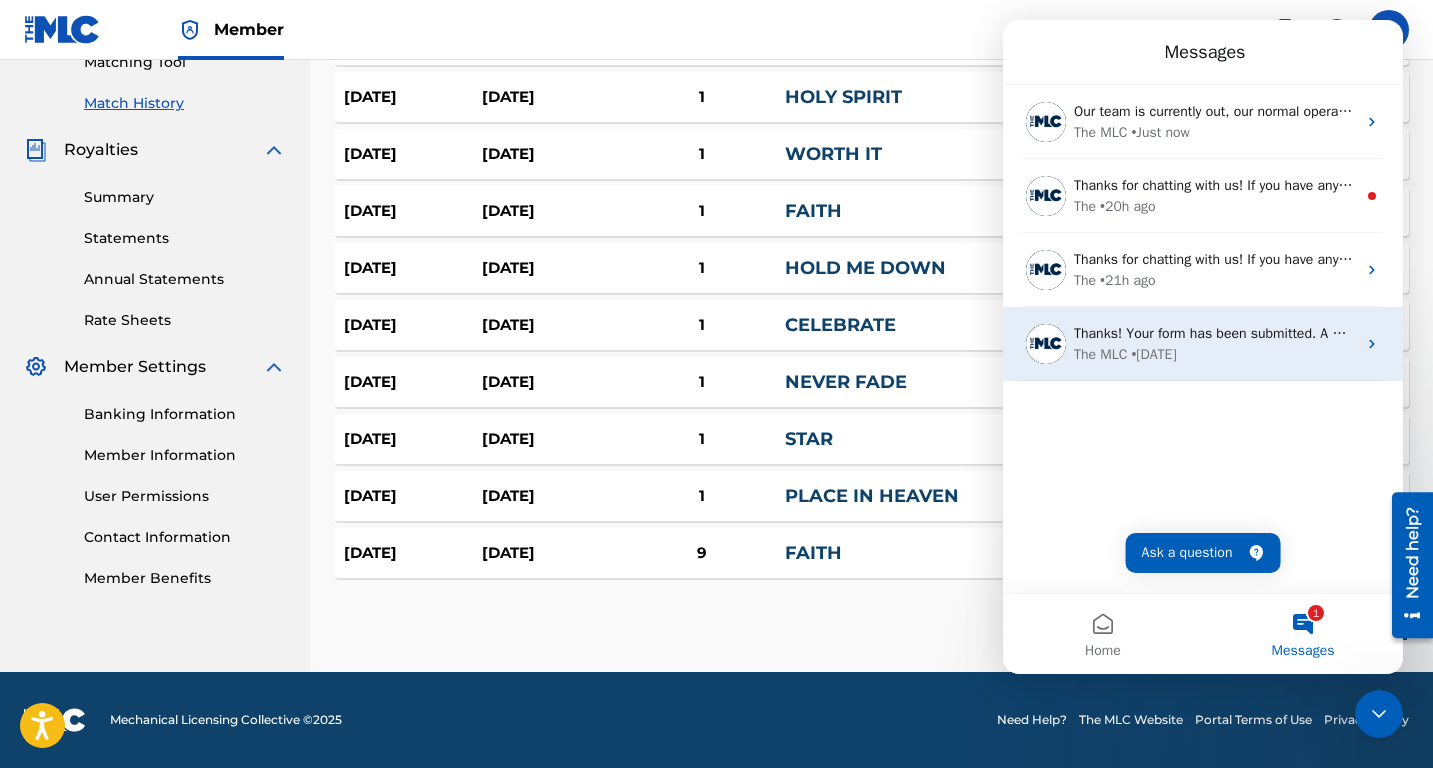 click on "Thanks!  Your form has been submitted. A member of The MLC Support Team will review your submission and reply to you within 24-48 hours." at bounding box center (1215, 333) 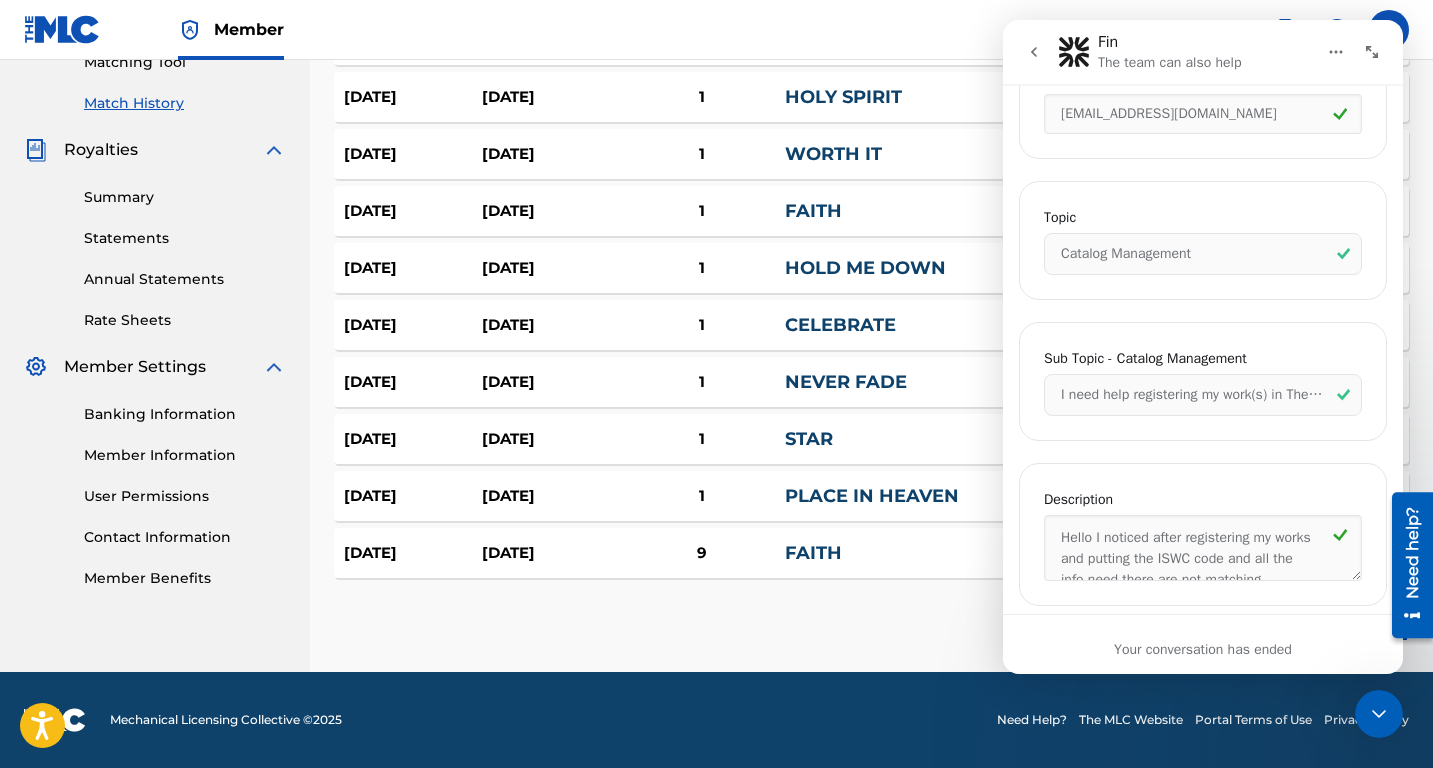 scroll, scrollTop: 1615, scrollLeft: 0, axis: vertical 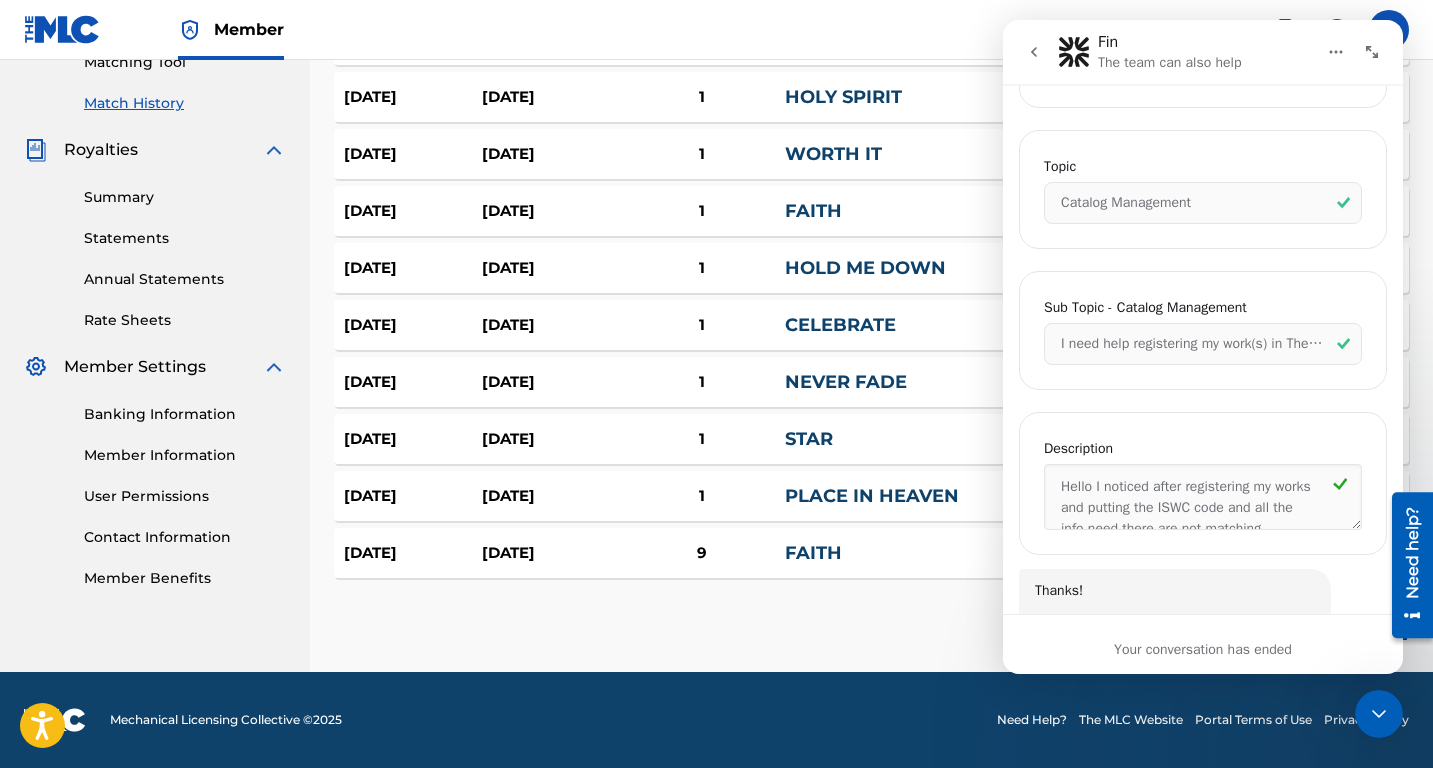 click at bounding box center (1379, 714) 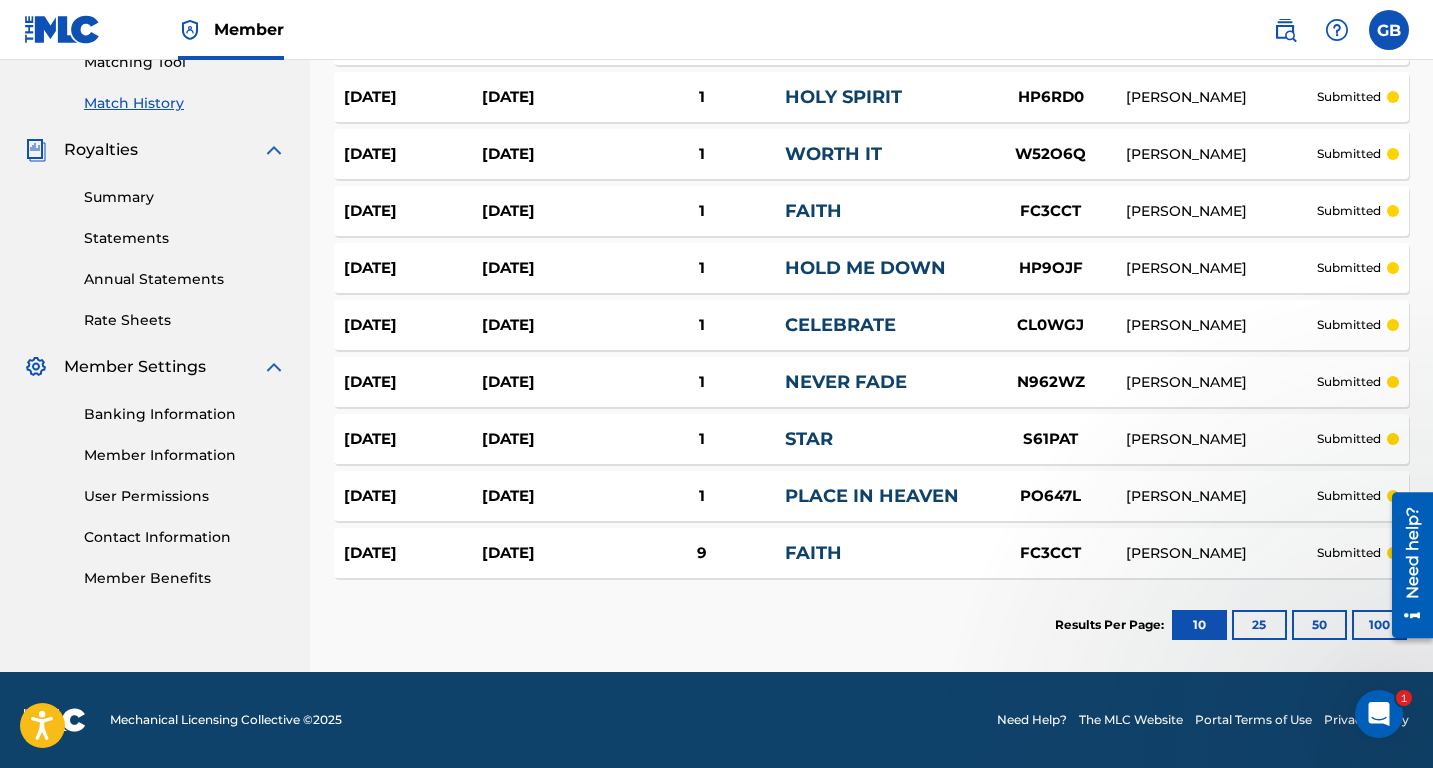 scroll, scrollTop: 0, scrollLeft: 0, axis: both 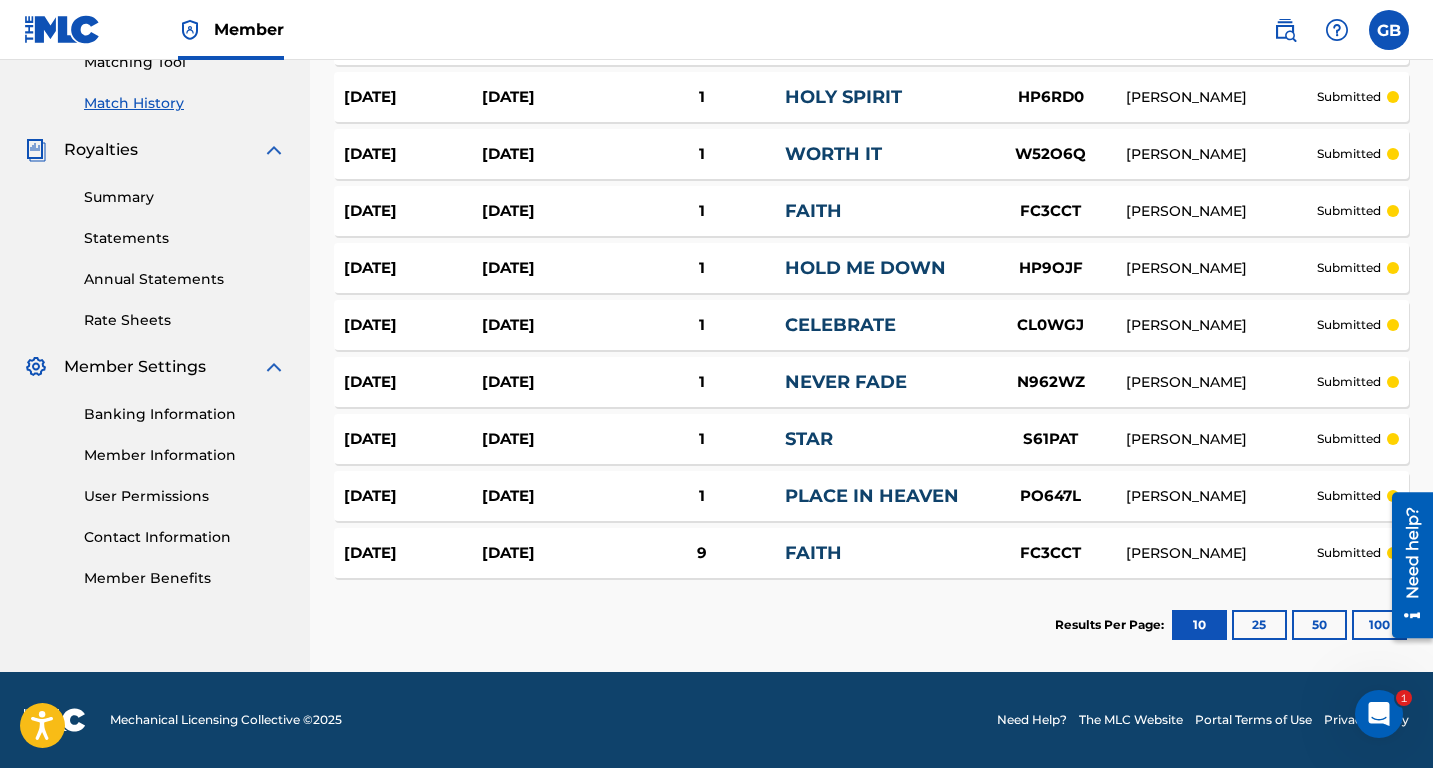click at bounding box center (1379, 714) 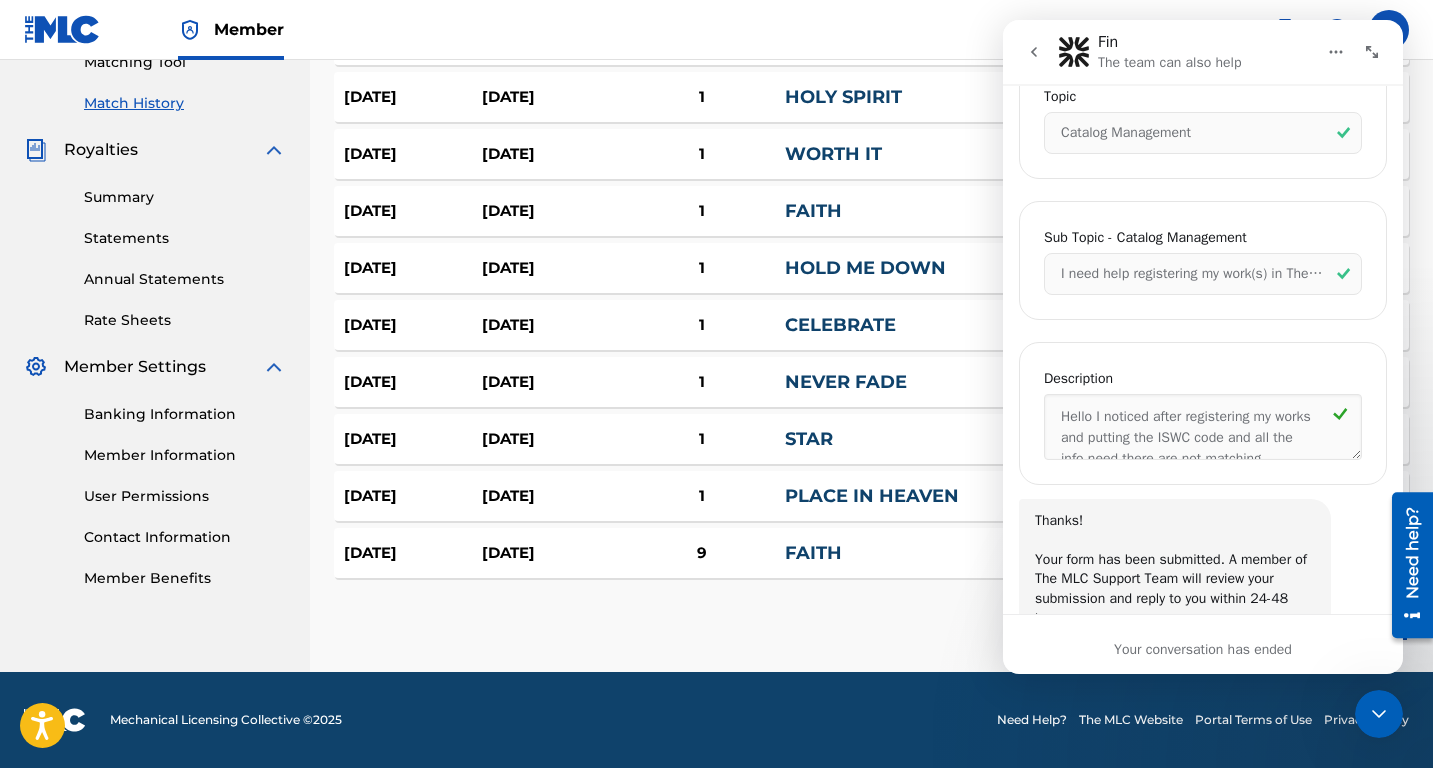 scroll, scrollTop: 1811, scrollLeft: 0, axis: vertical 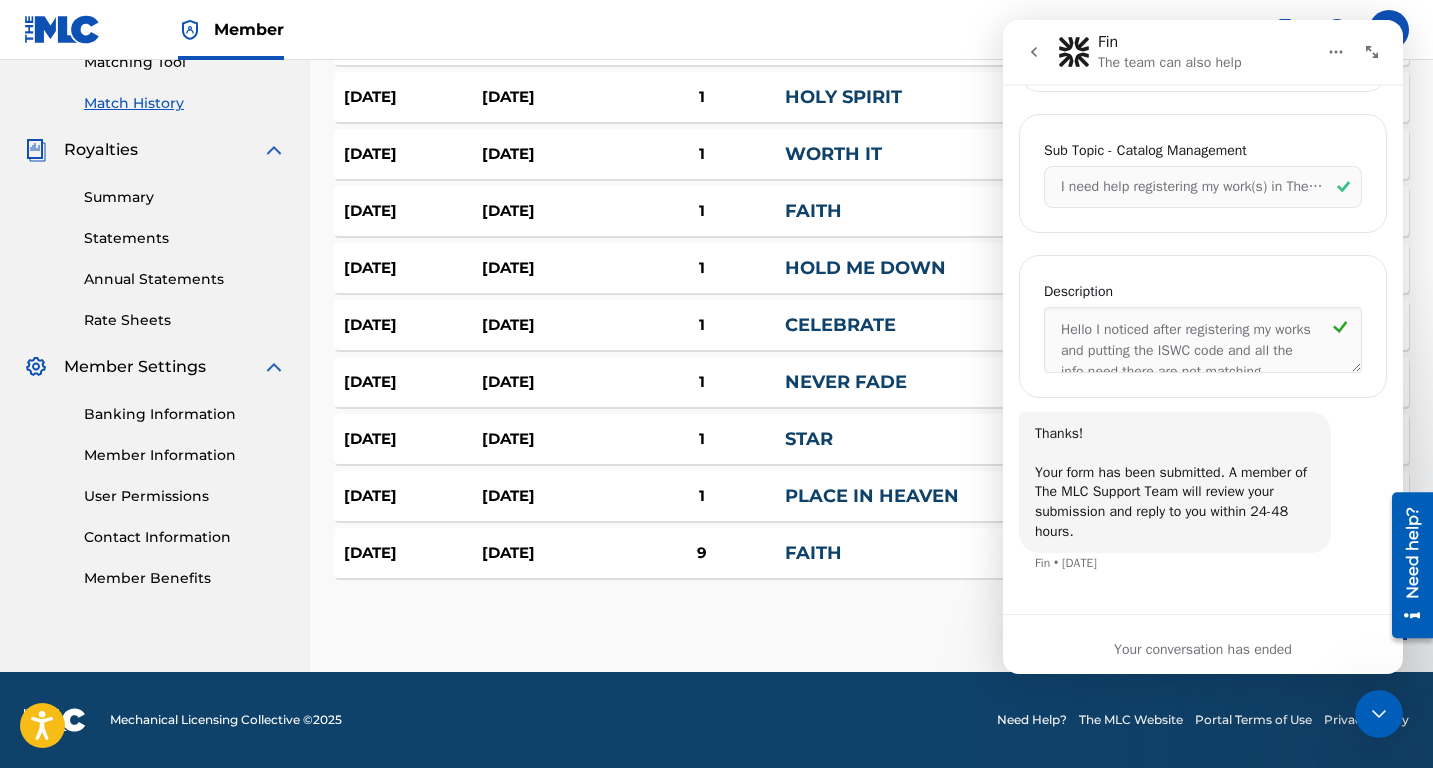 click 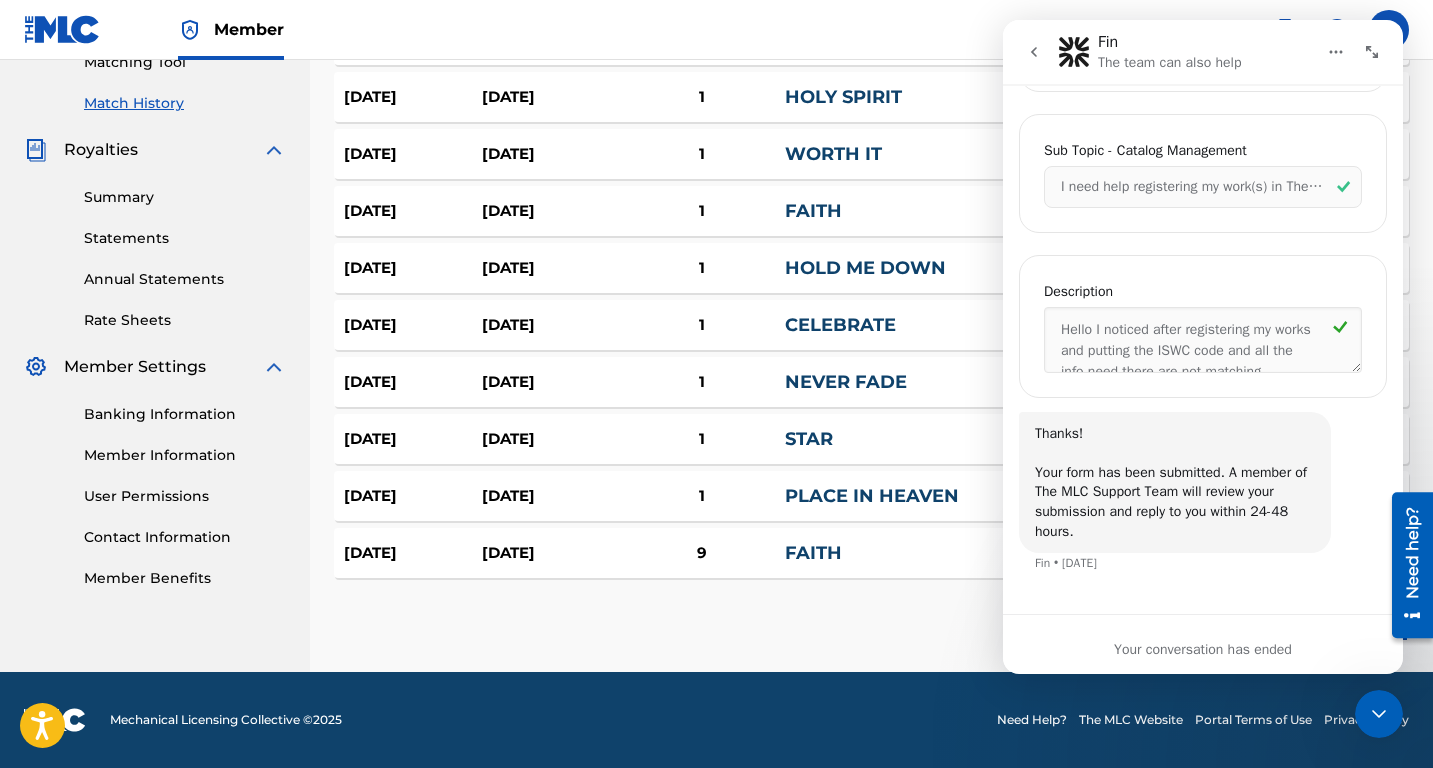 scroll, scrollTop: 0, scrollLeft: 0, axis: both 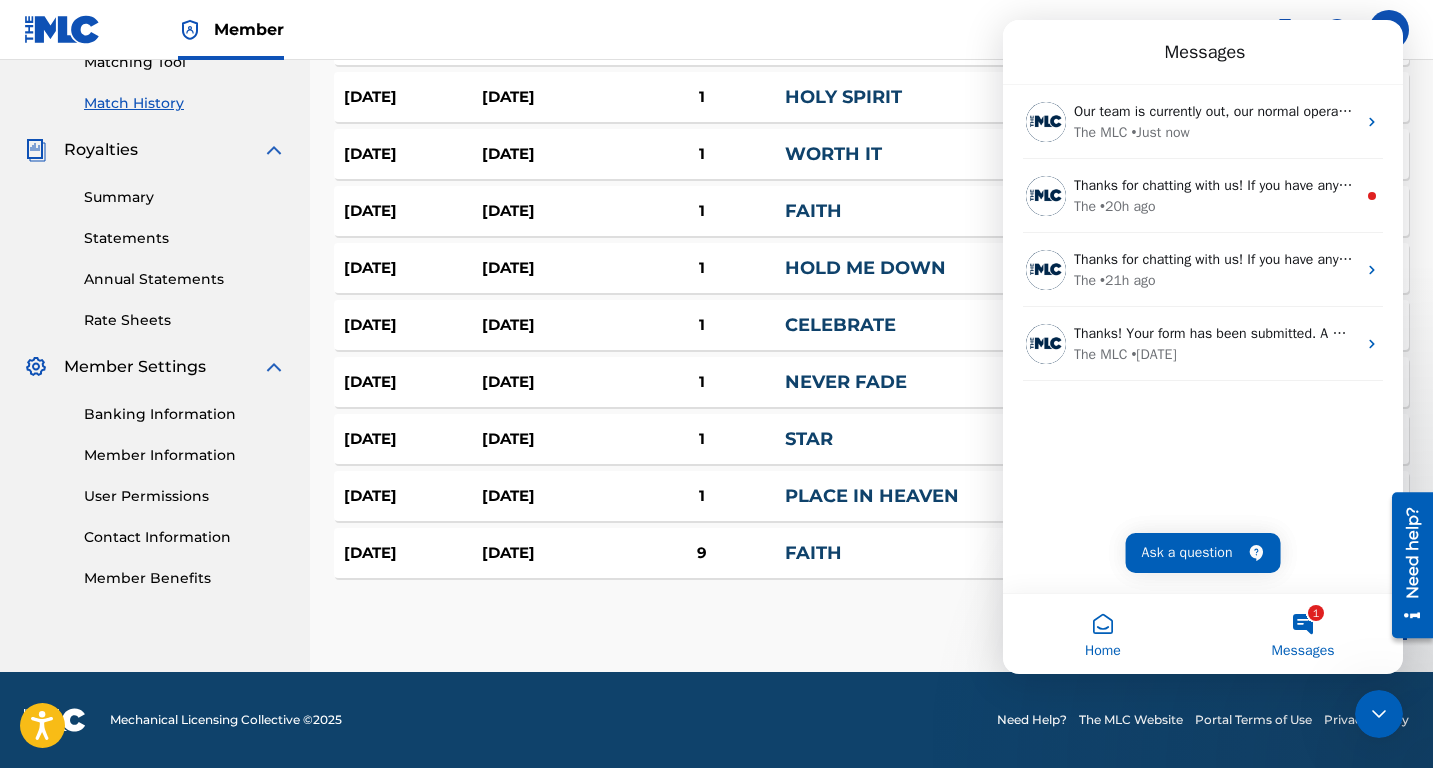 click on "Home" at bounding box center [1103, 634] 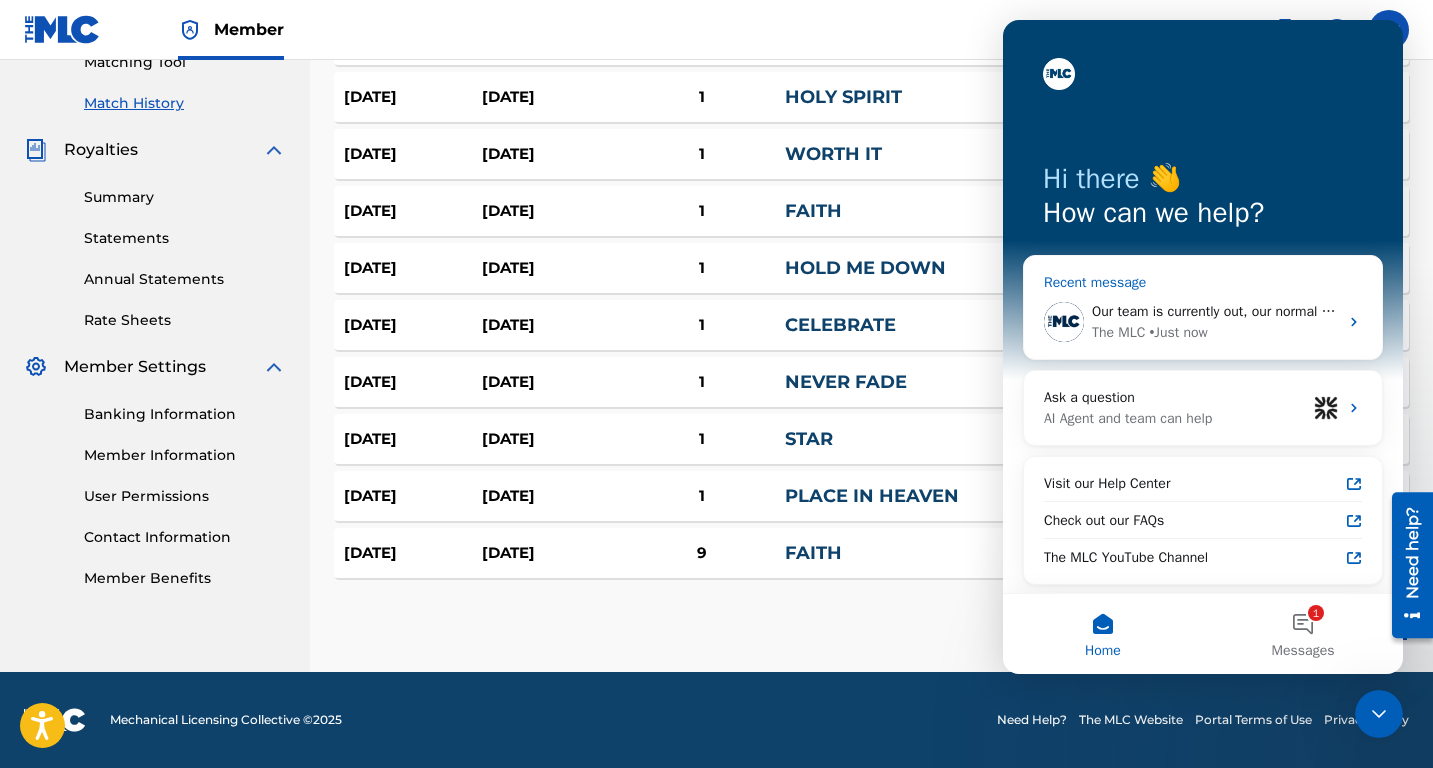 click on "•  Just now" at bounding box center (1178, 332) 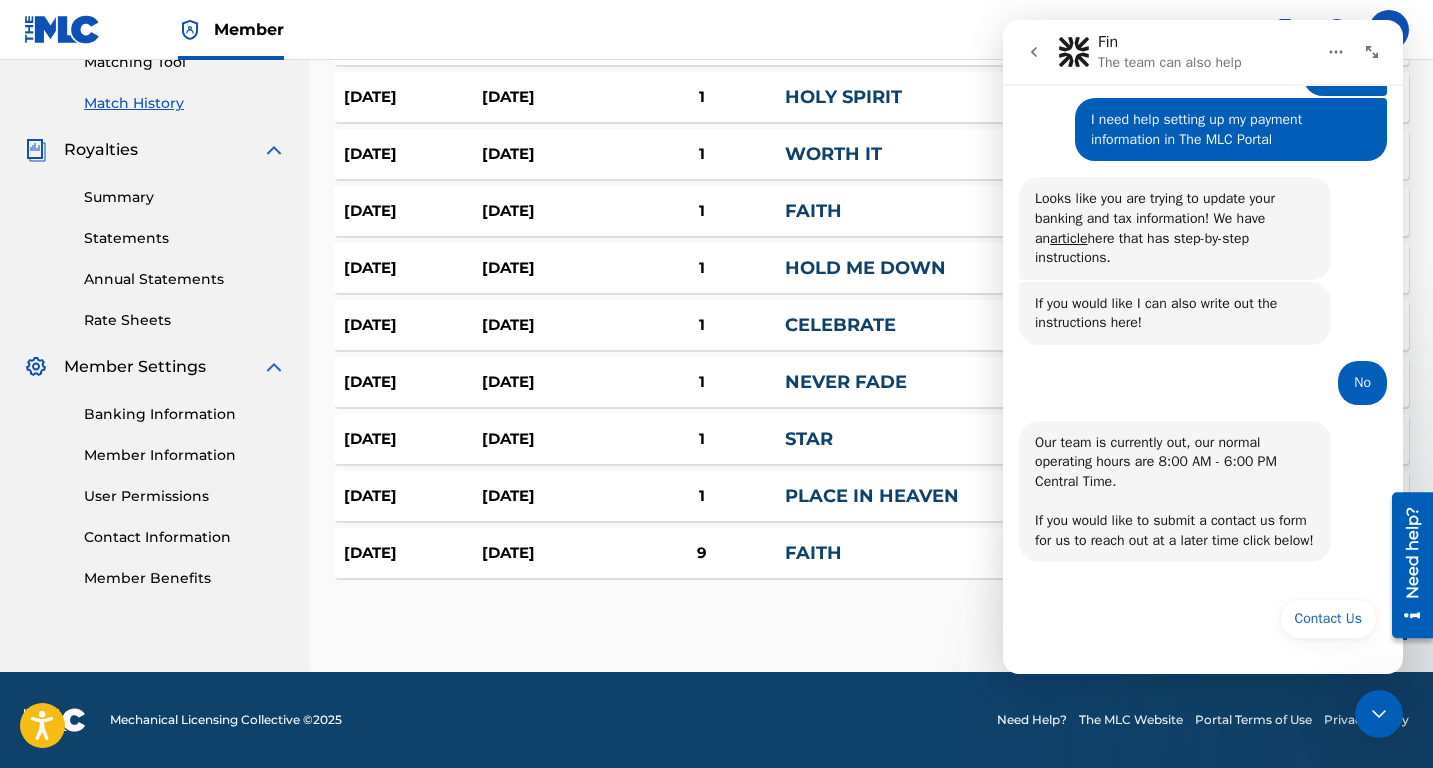 scroll, scrollTop: 135, scrollLeft: 0, axis: vertical 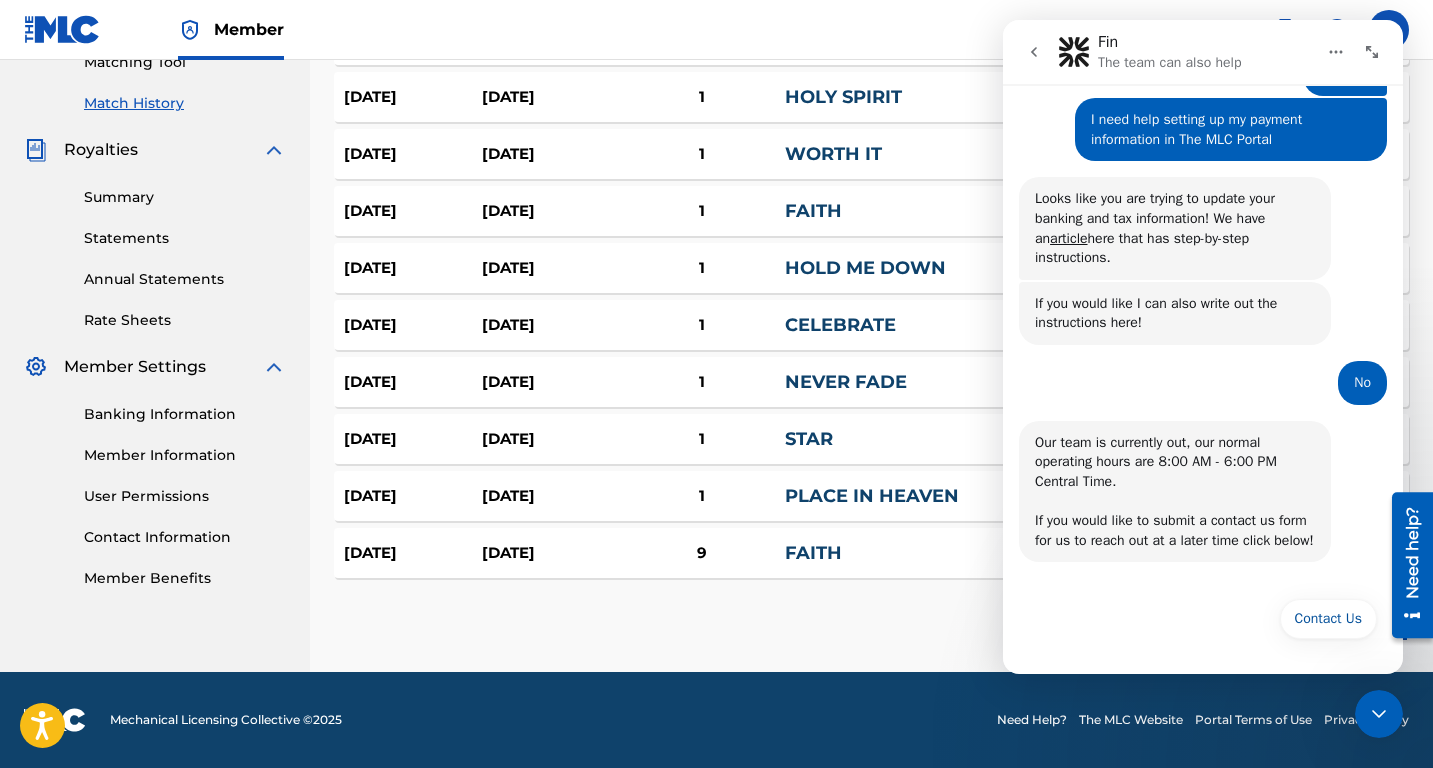 click 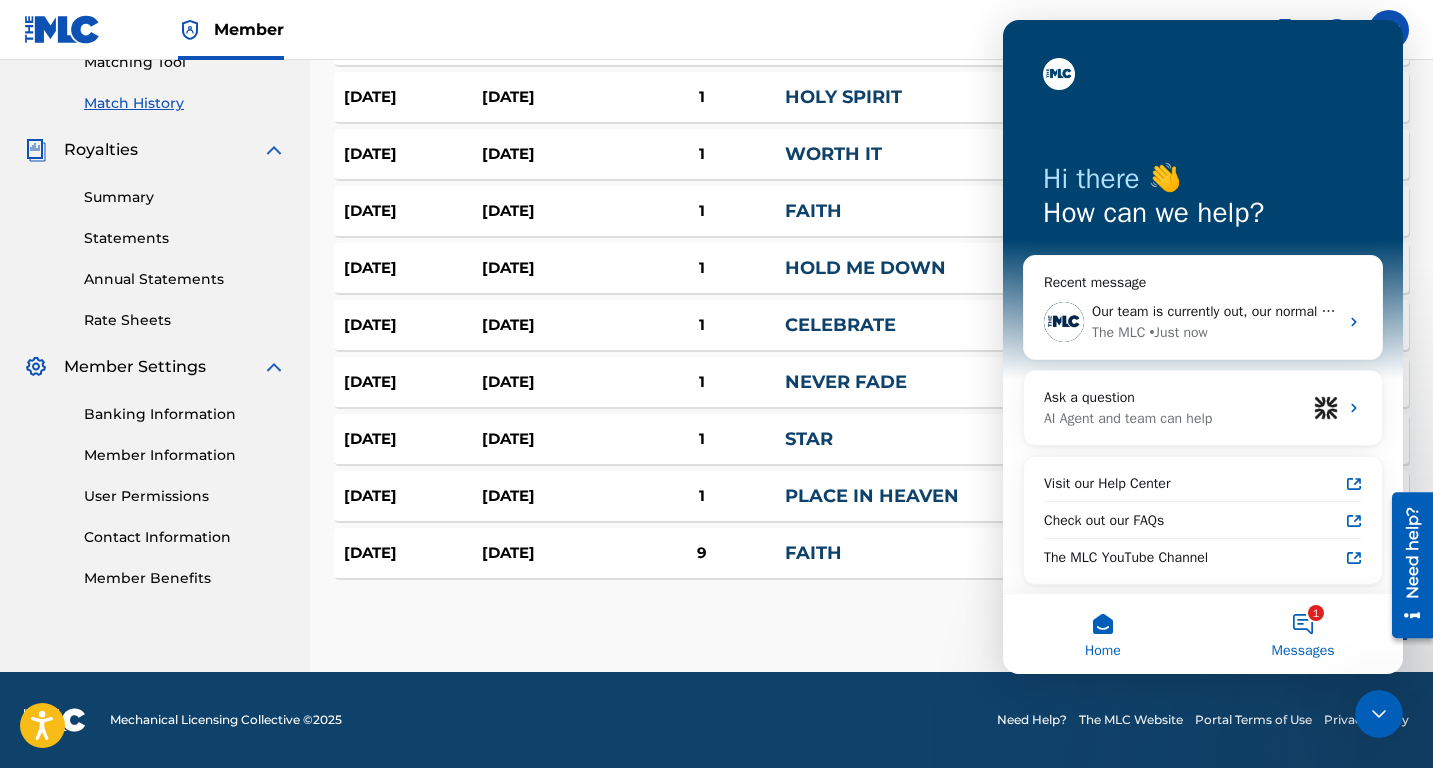 click on "1 Messages" at bounding box center (1303, 634) 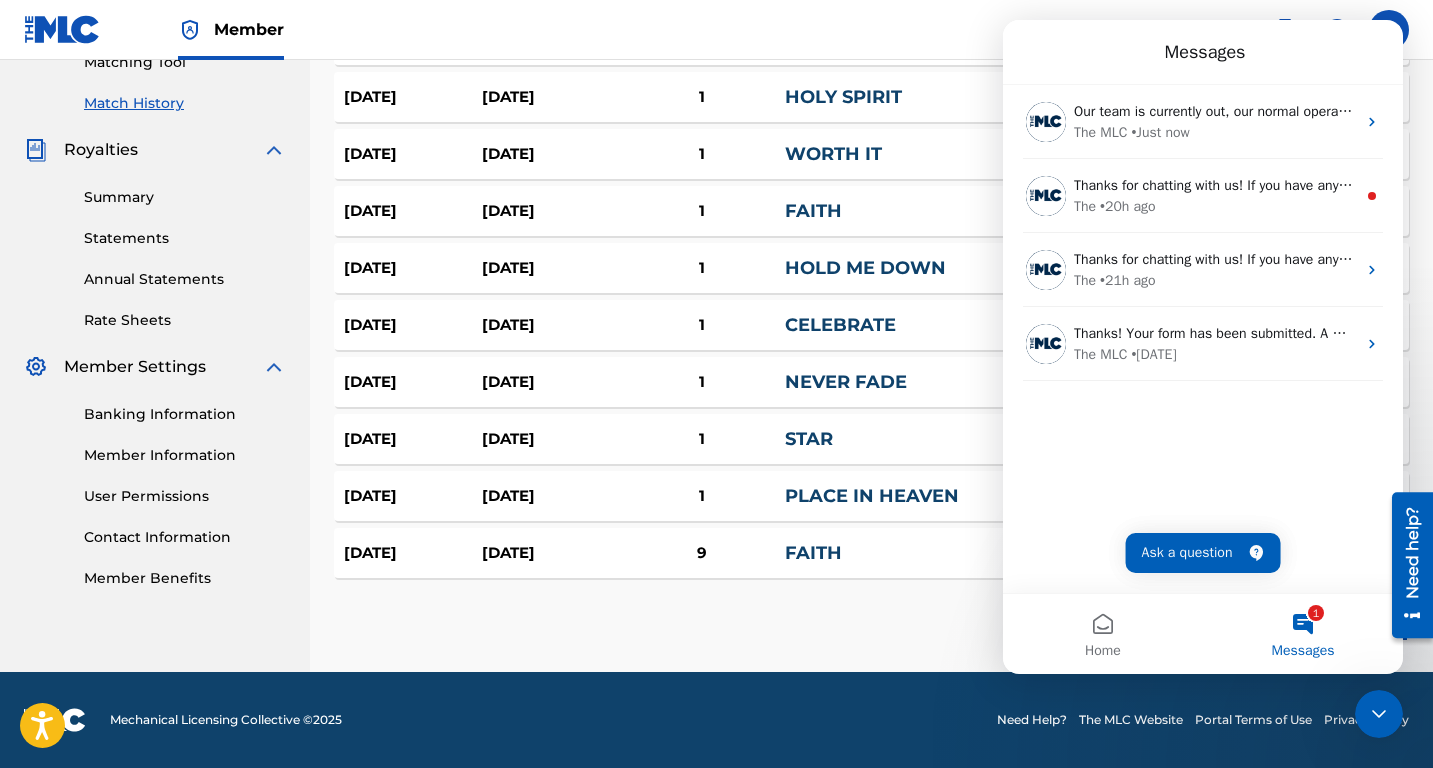 click on "Our team is currently out, our normal operating hours are 8:00 AM - 6:00 PM Central Time.  If you would like to submit a contact us form for us to reach out at a later time click below! The MLC •  Just now Thanks for chatting with us! If you have any more questions please reach out to us again. The •  20h ago Thanks for chatting with us! If you have any more questions please reach out to us again. The •  21h ago Thanks!  Your form has been submitted. A member of The MLC Support Team will review your submission and reply to you within 24-48 hours. The MLC •  [DATE]" at bounding box center (1203, 339) 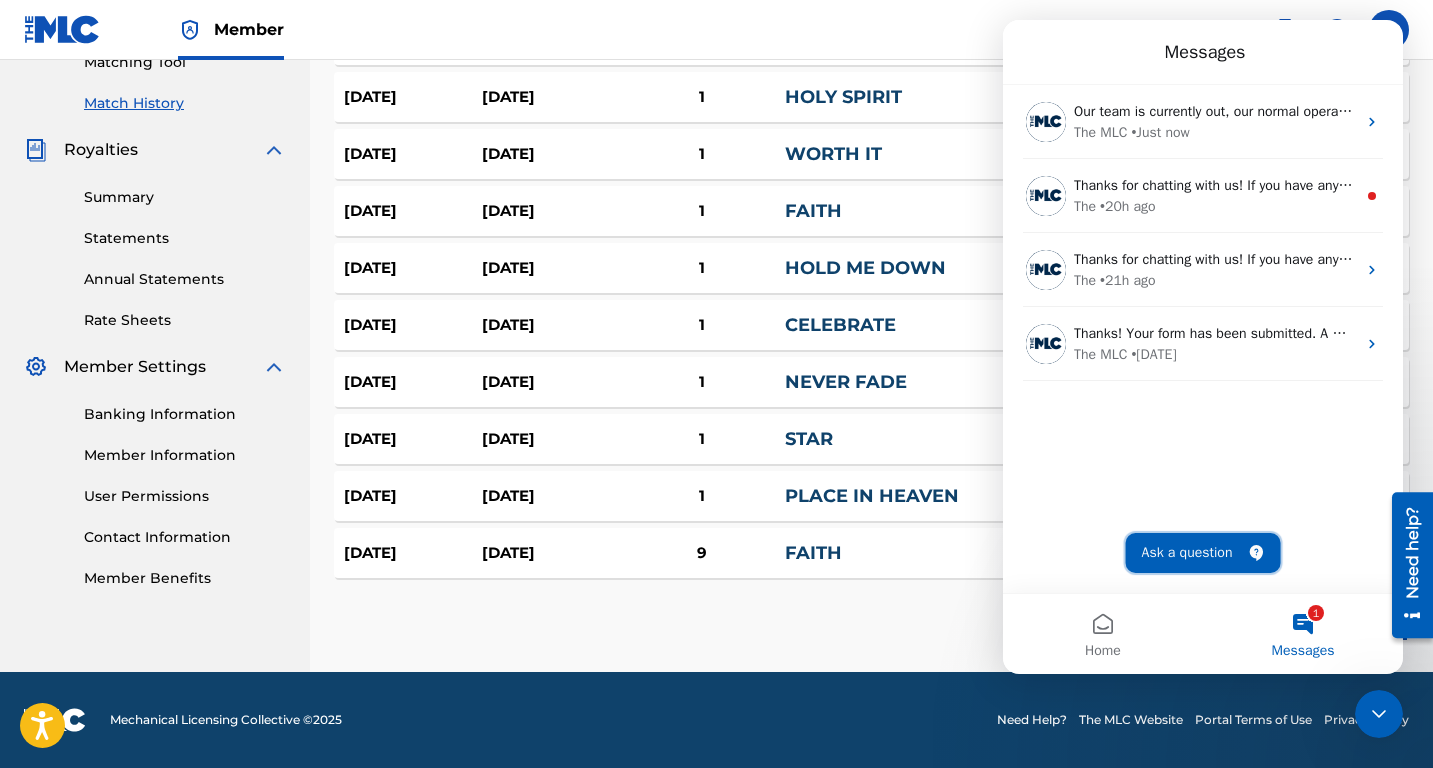 click on "Ask a question" at bounding box center [1203, 553] 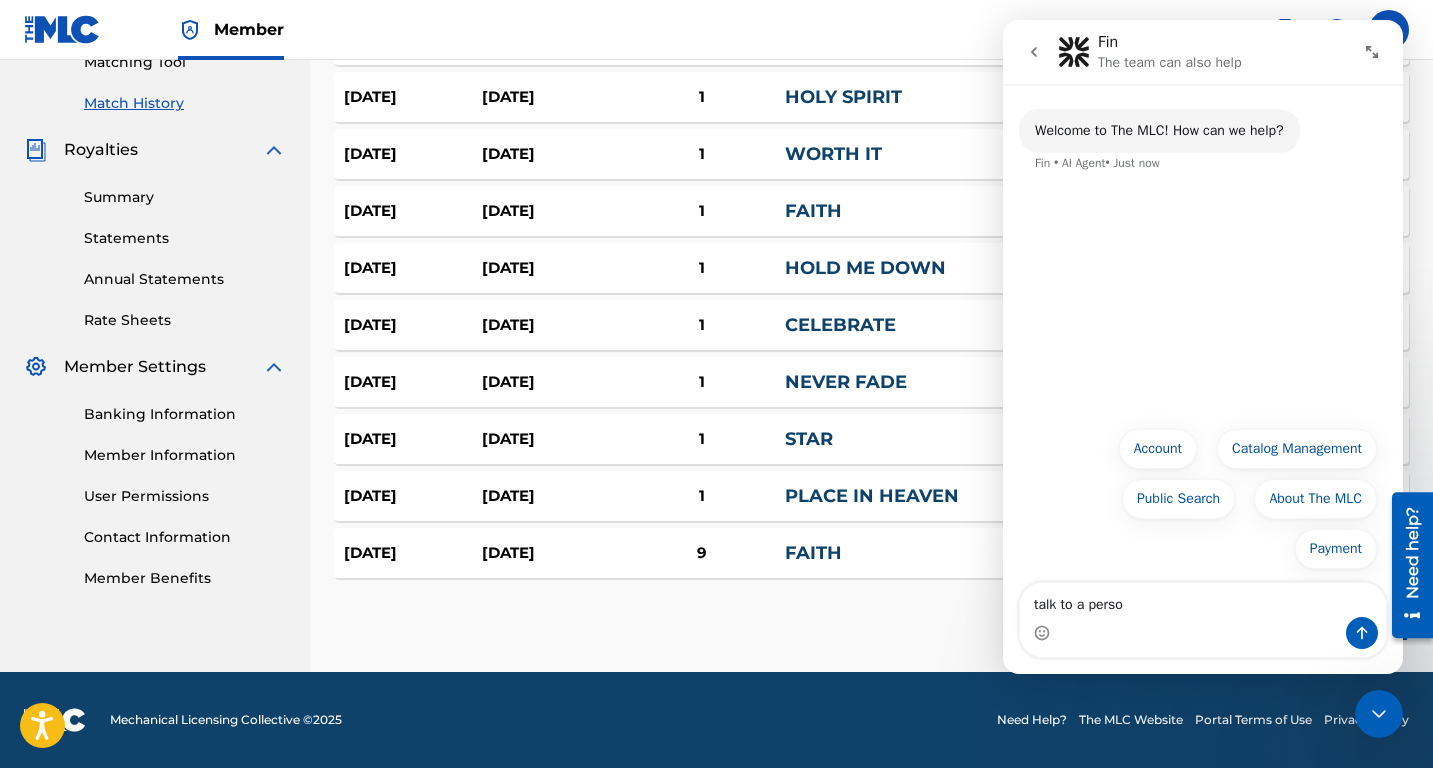 type on "talk to a person" 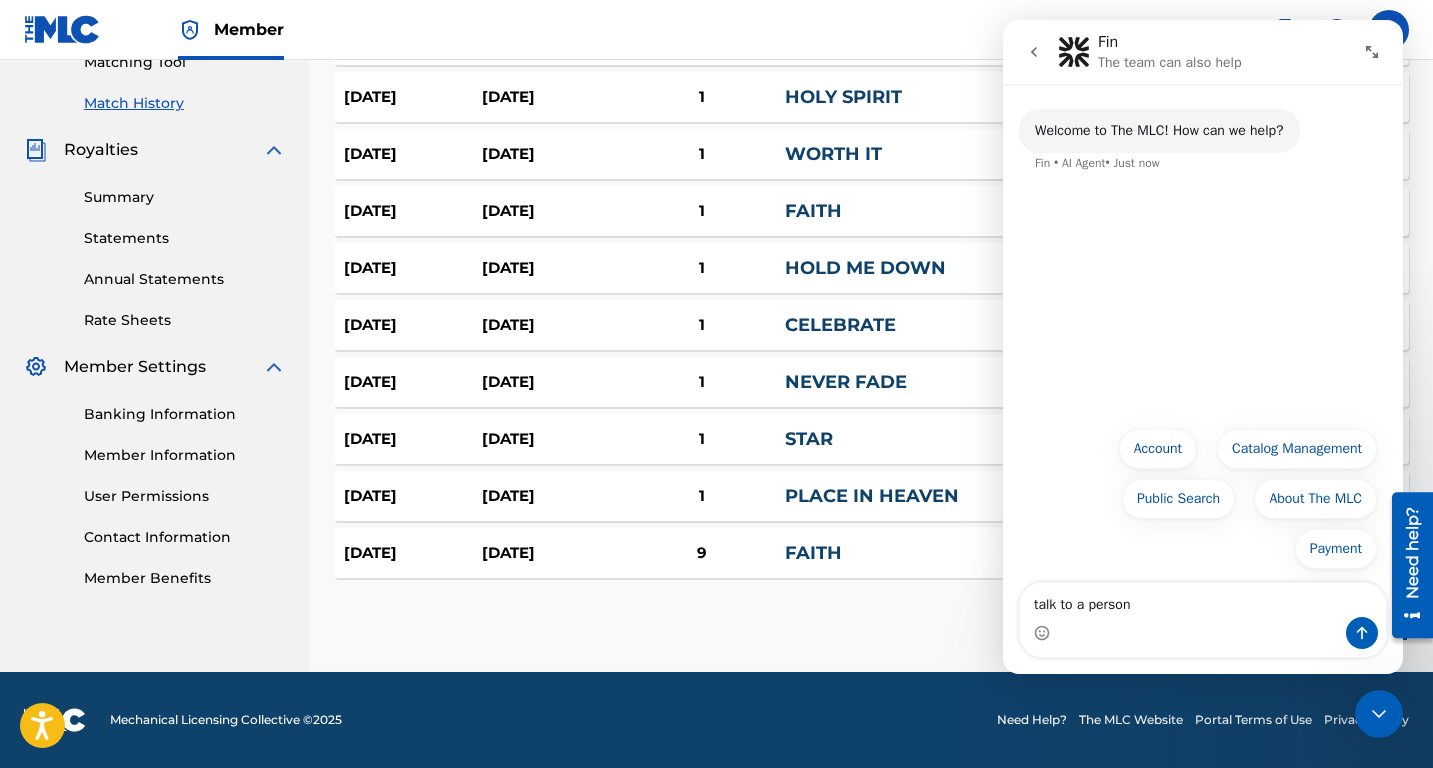 type 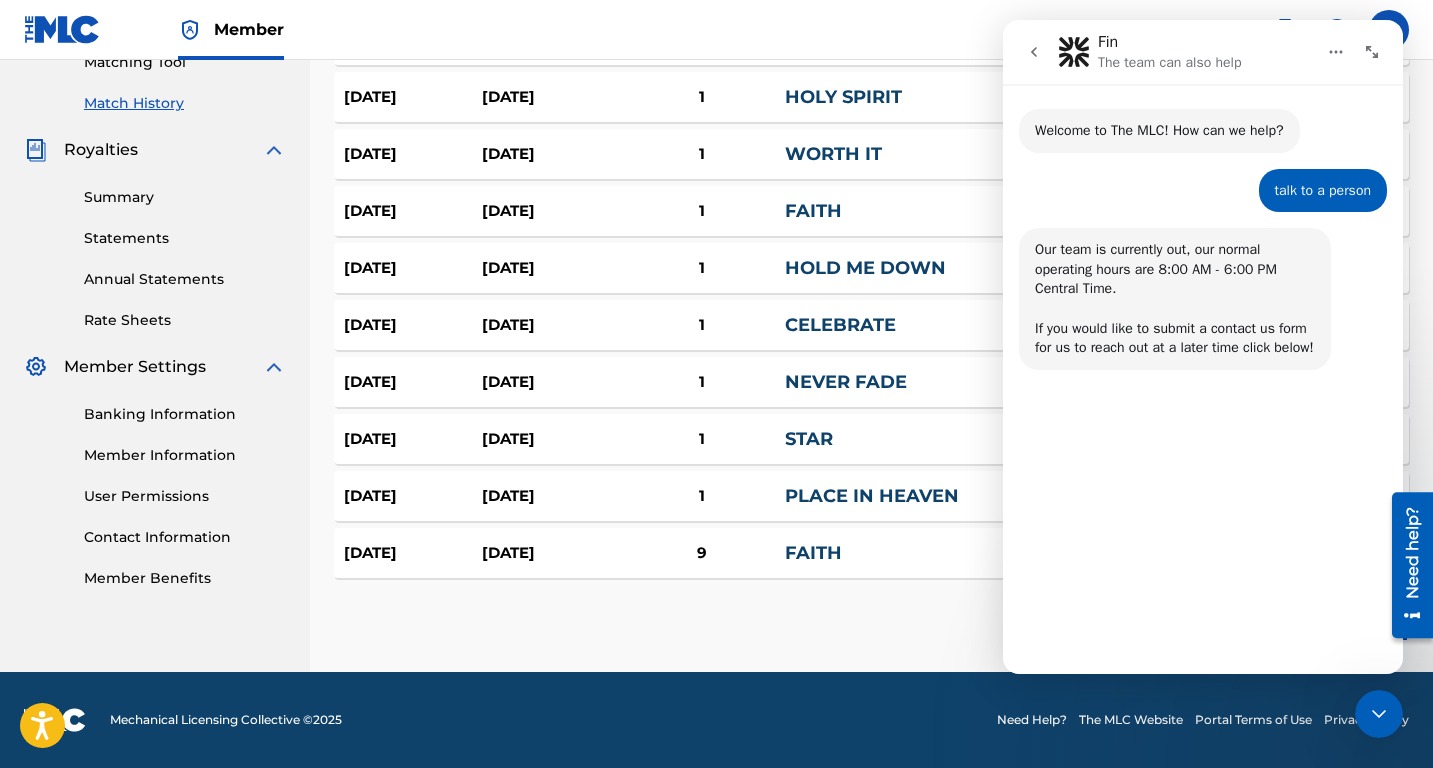 click on "Contact Us" at bounding box center (1328, 619) 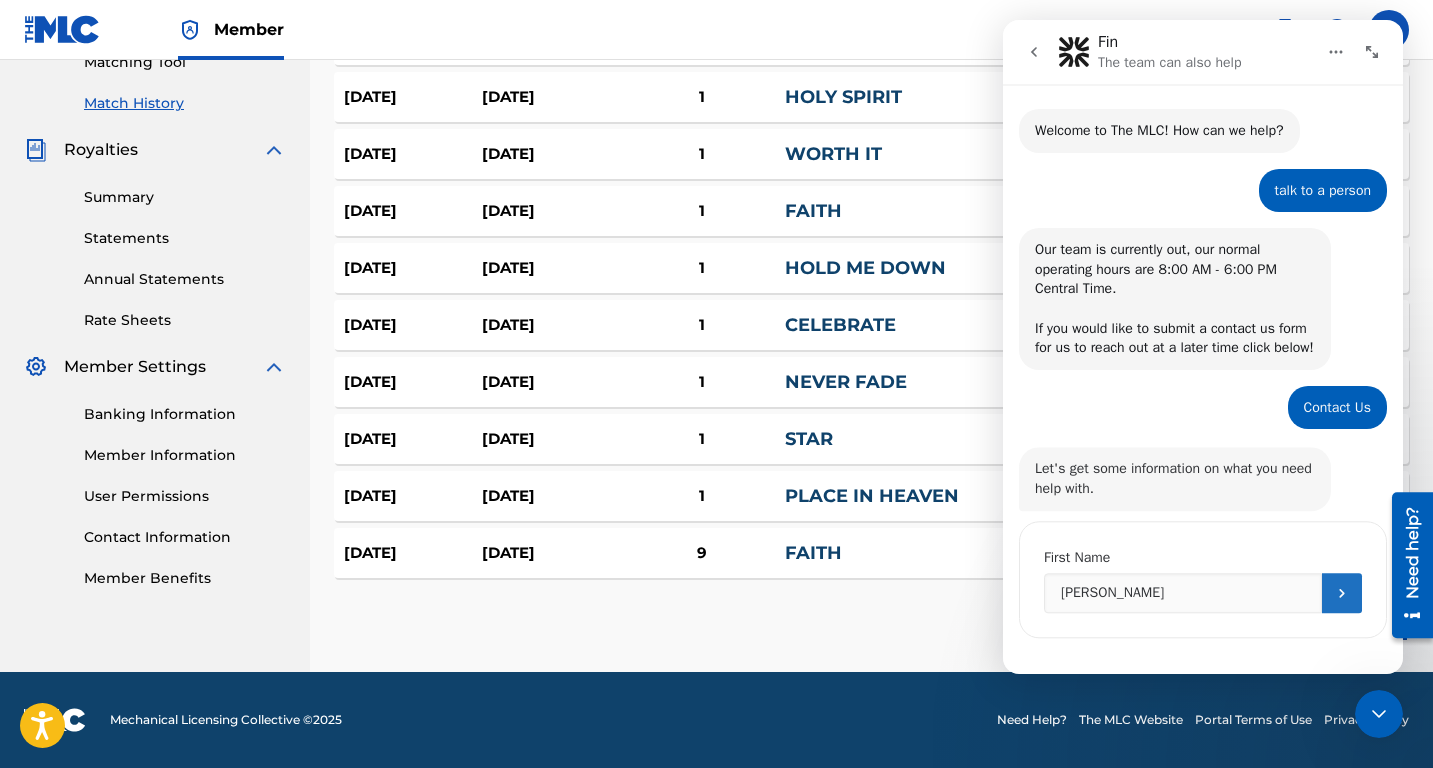 scroll, scrollTop: 34, scrollLeft: 0, axis: vertical 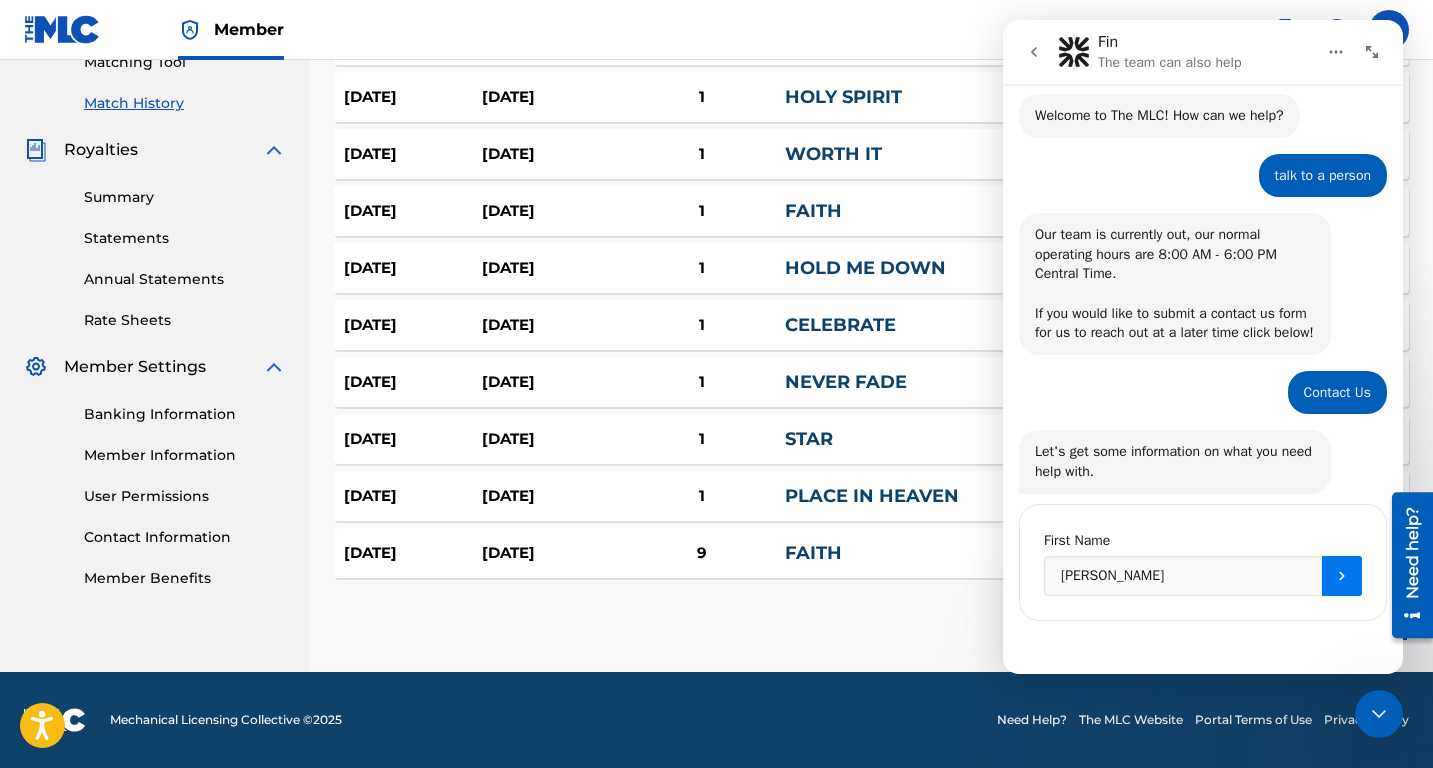 click at bounding box center [1342, 576] 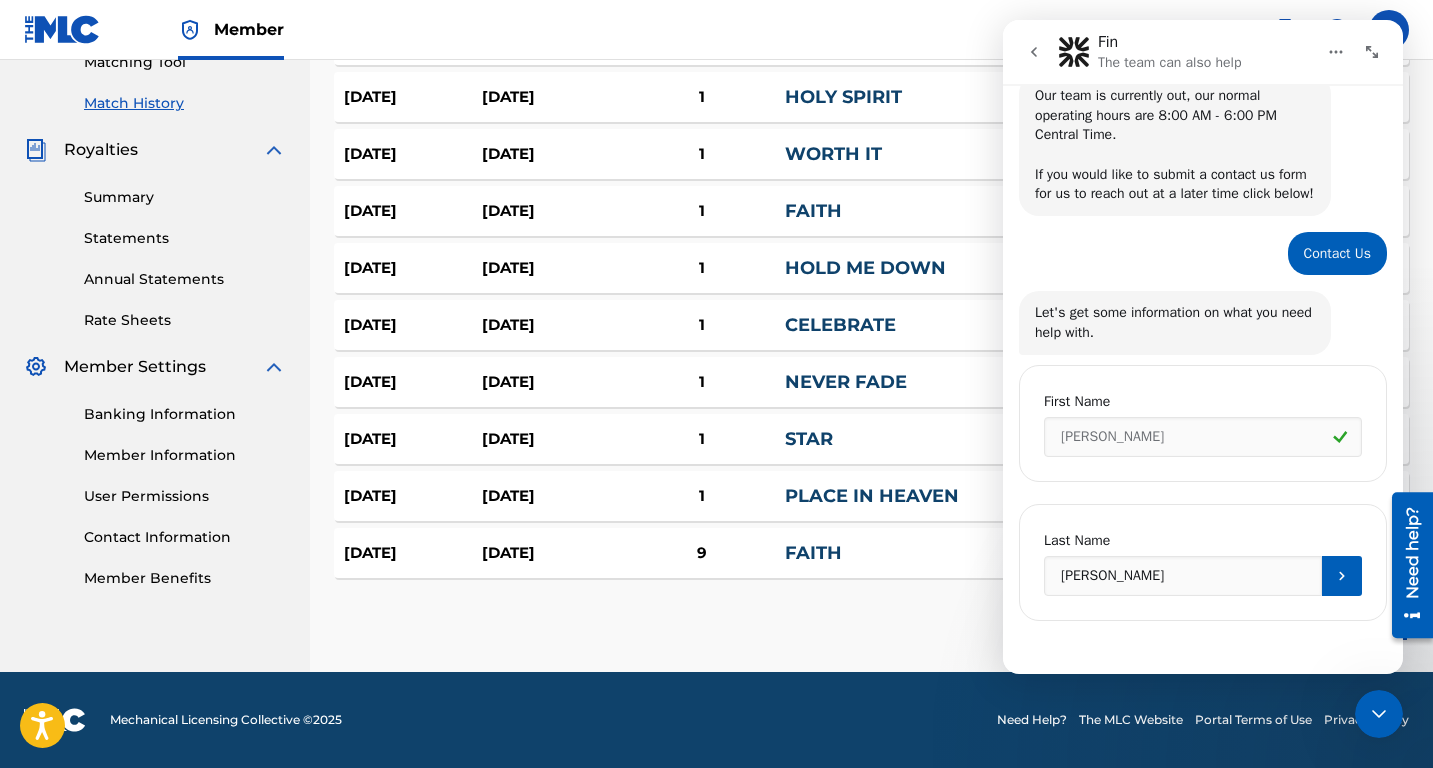 scroll, scrollTop: 173, scrollLeft: 0, axis: vertical 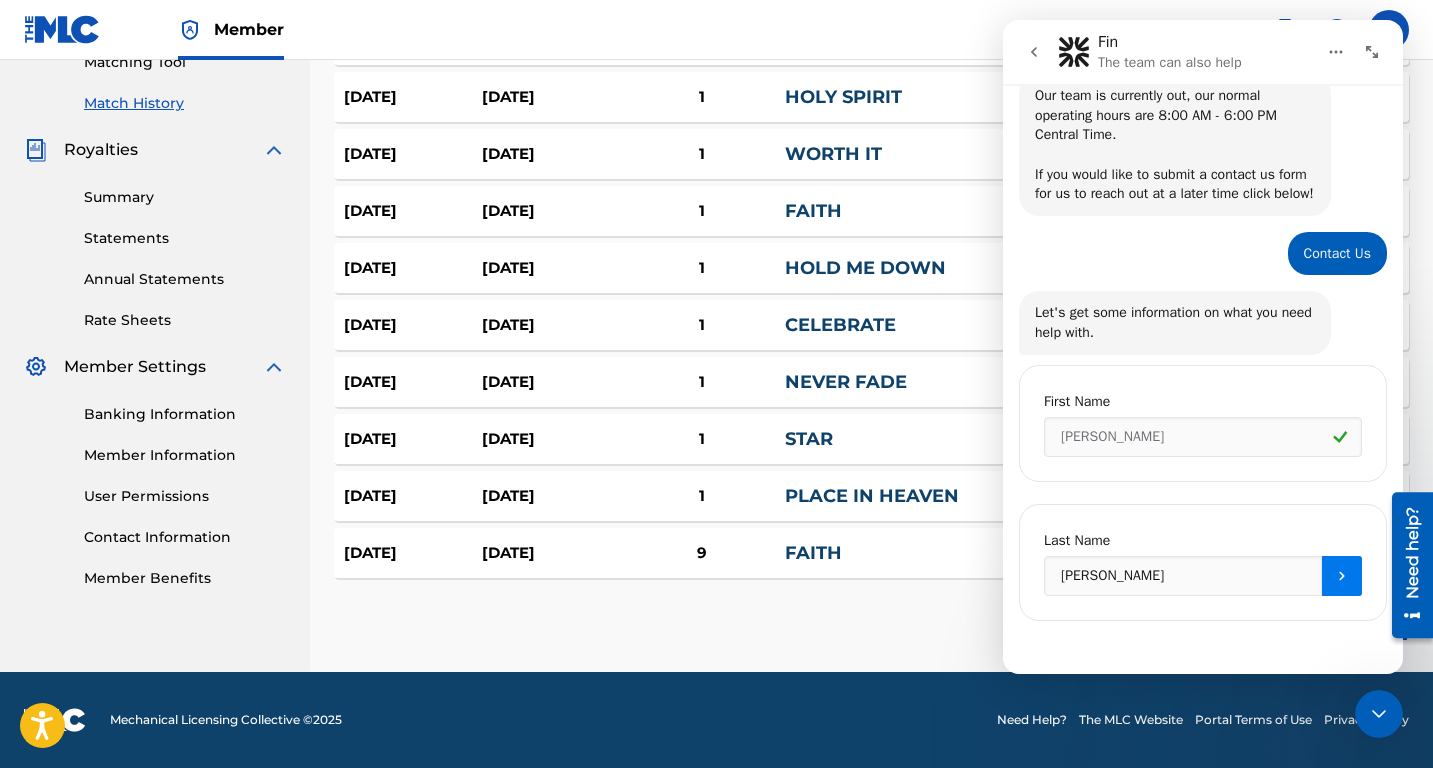 click 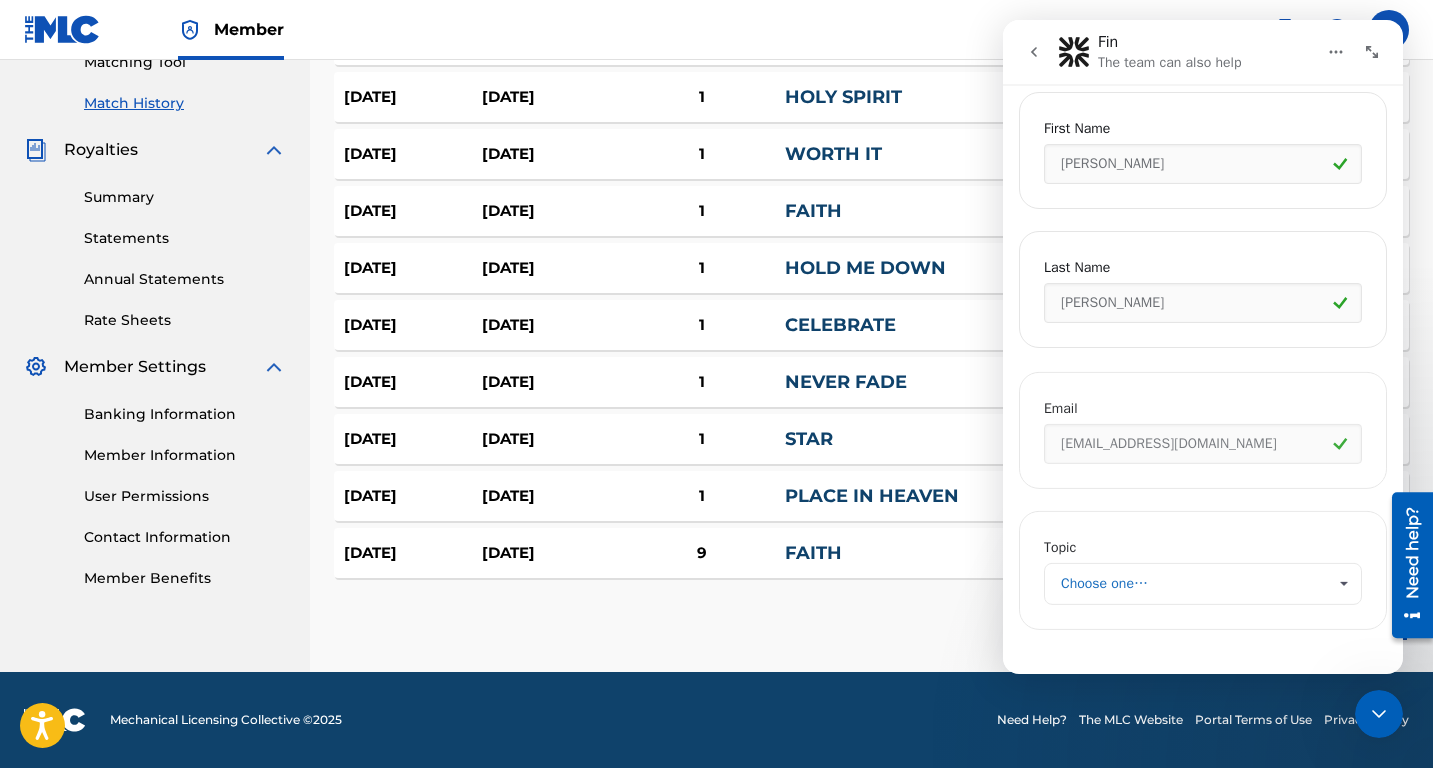 scroll, scrollTop: 453, scrollLeft: 0, axis: vertical 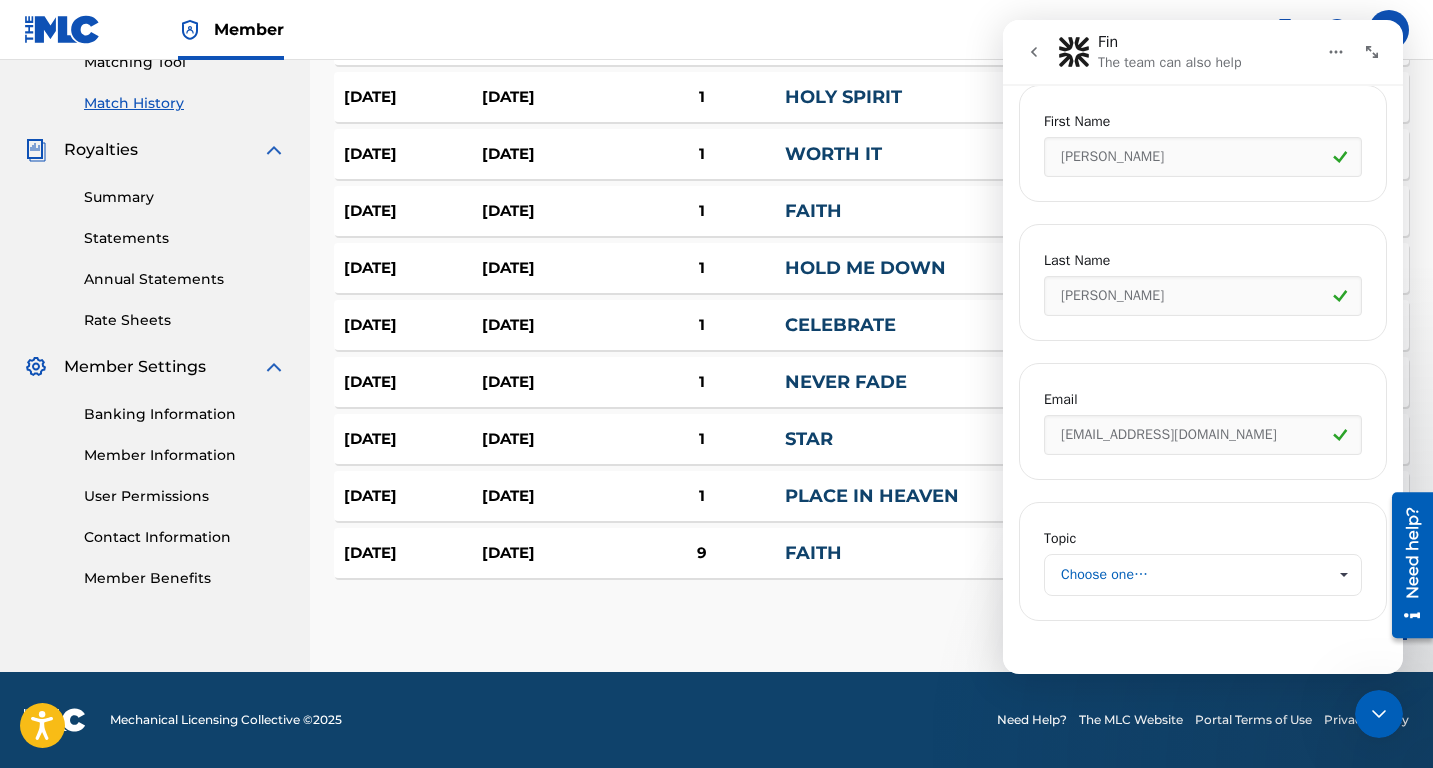 click on "Choose one…" at bounding box center (1193, 575) 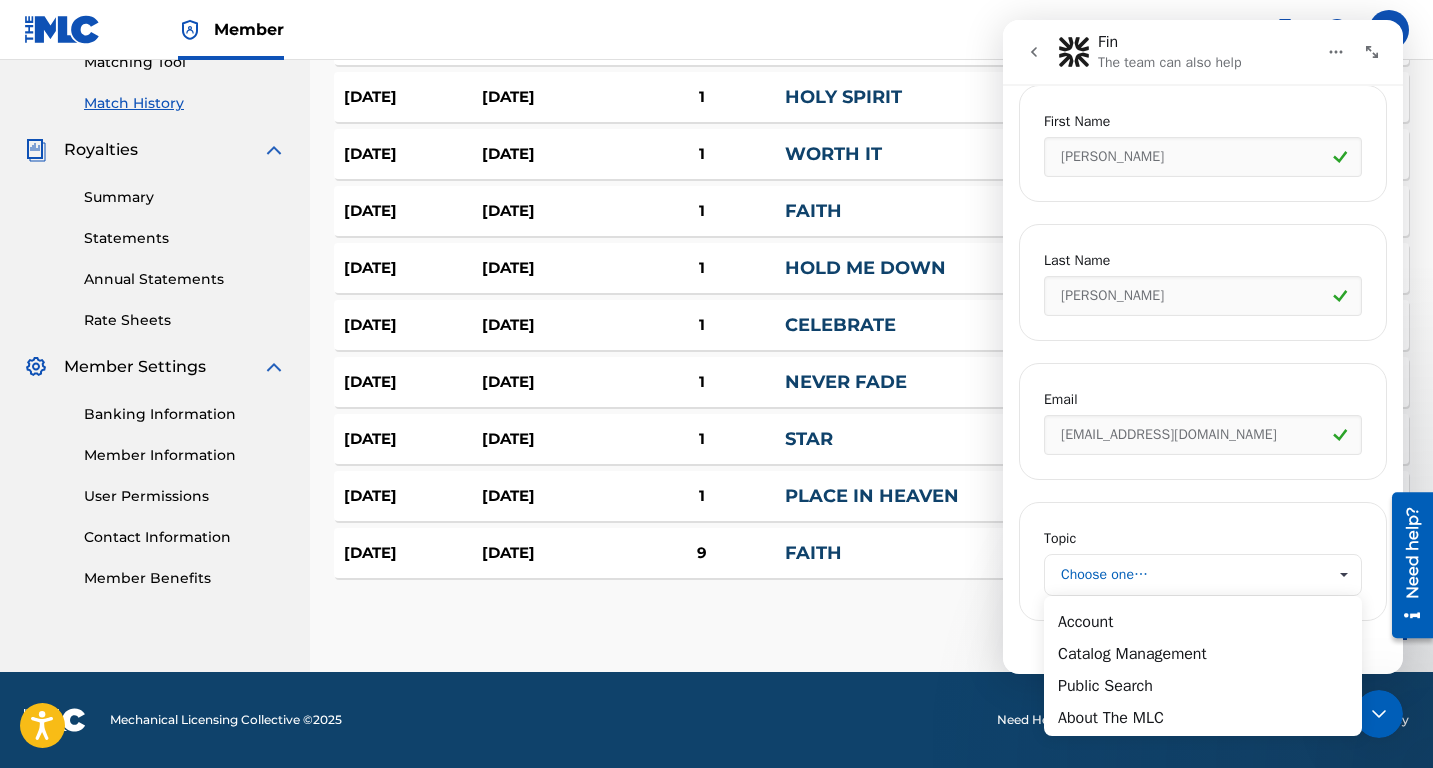 scroll, scrollTop: 0, scrollLeft: 0, axis: both 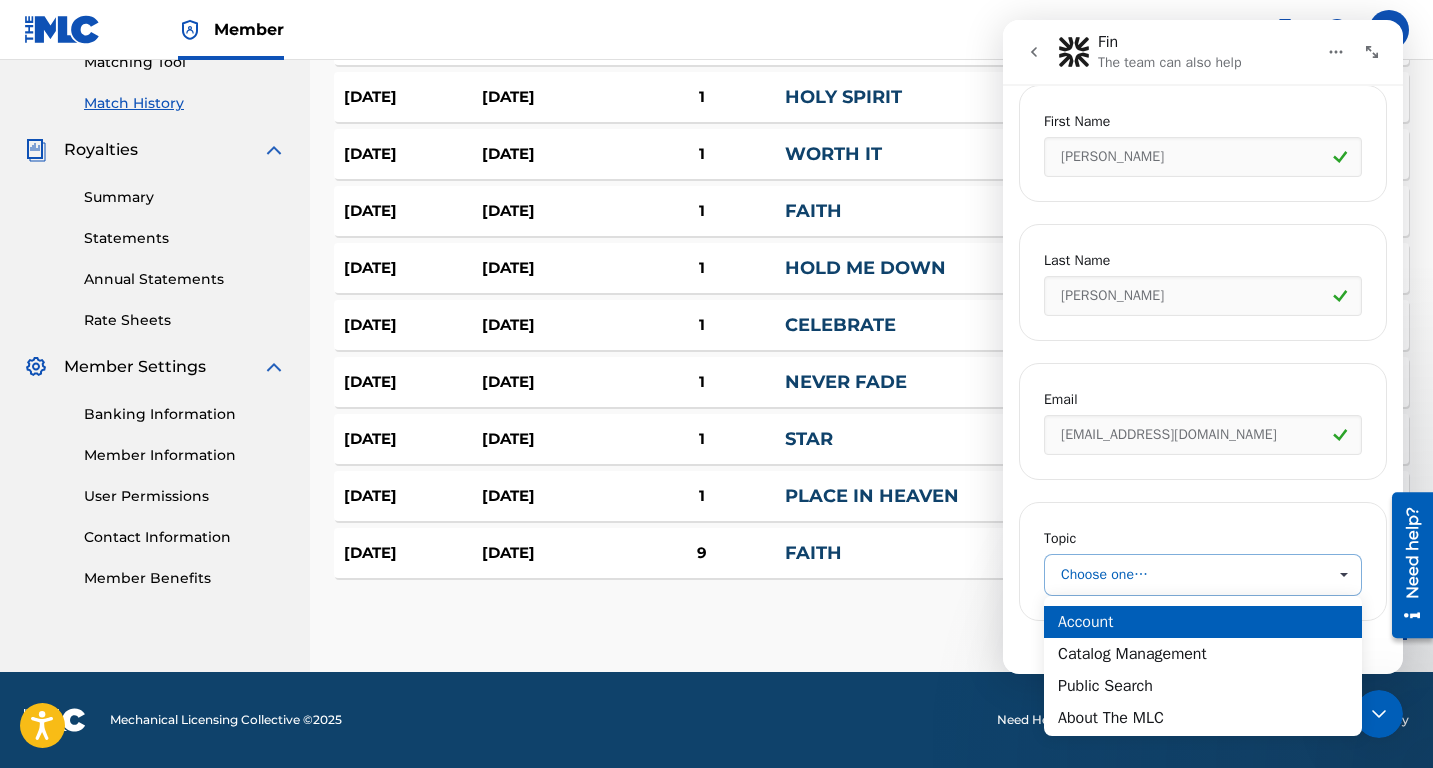 click on "Account" at bounding box center (1203, 622) 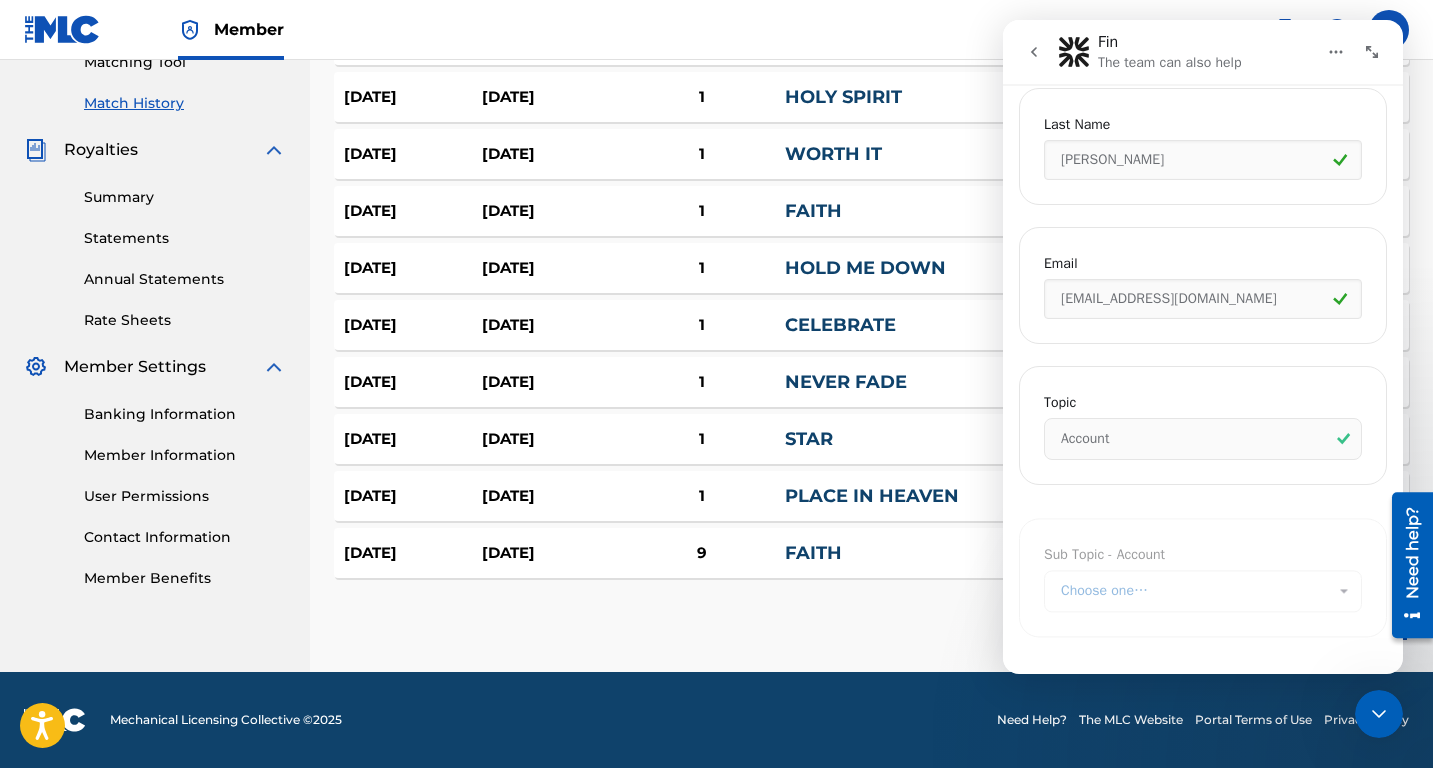 scroll, scrollTop: 594, scrollLeft: 0, axis: vertical 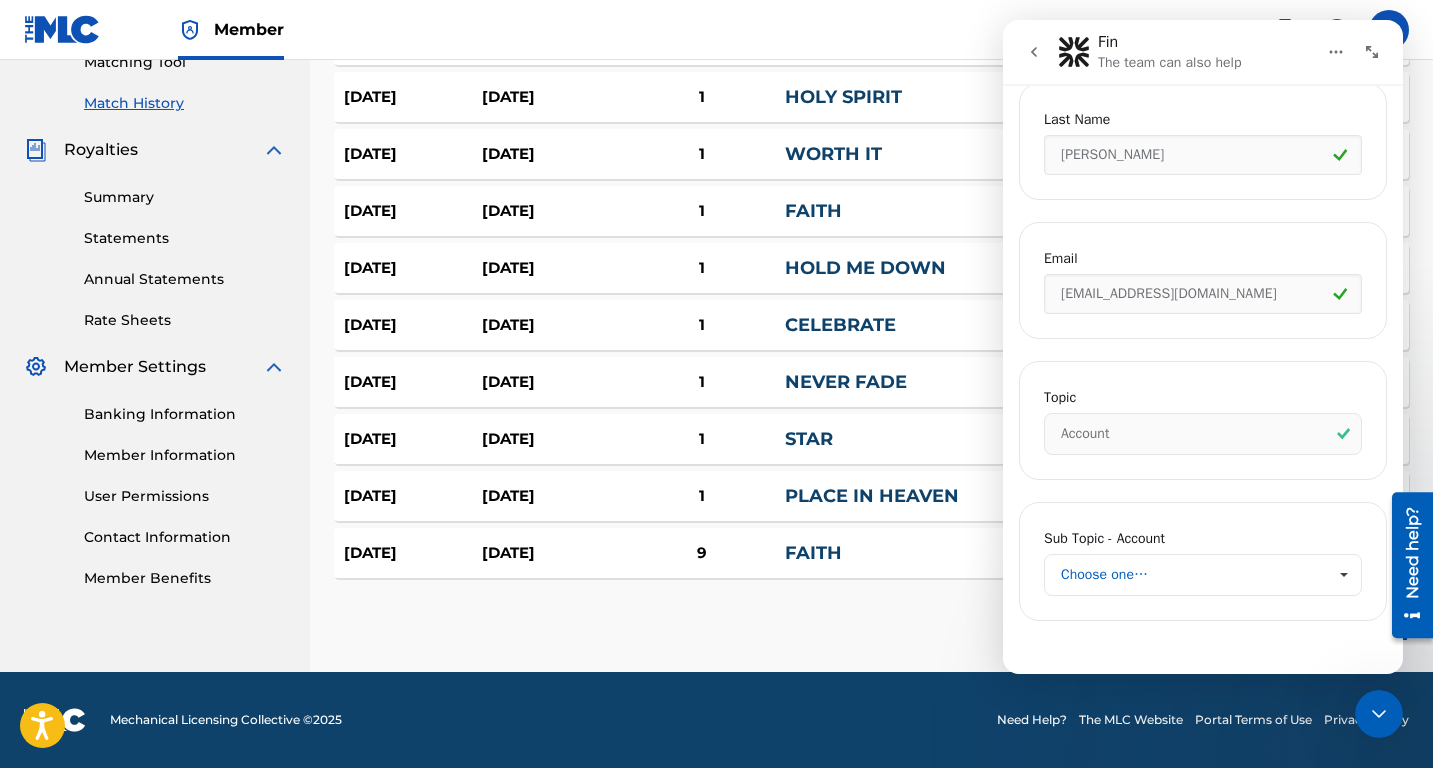 click on "Choose one…" at bounding box center (1193, 575) 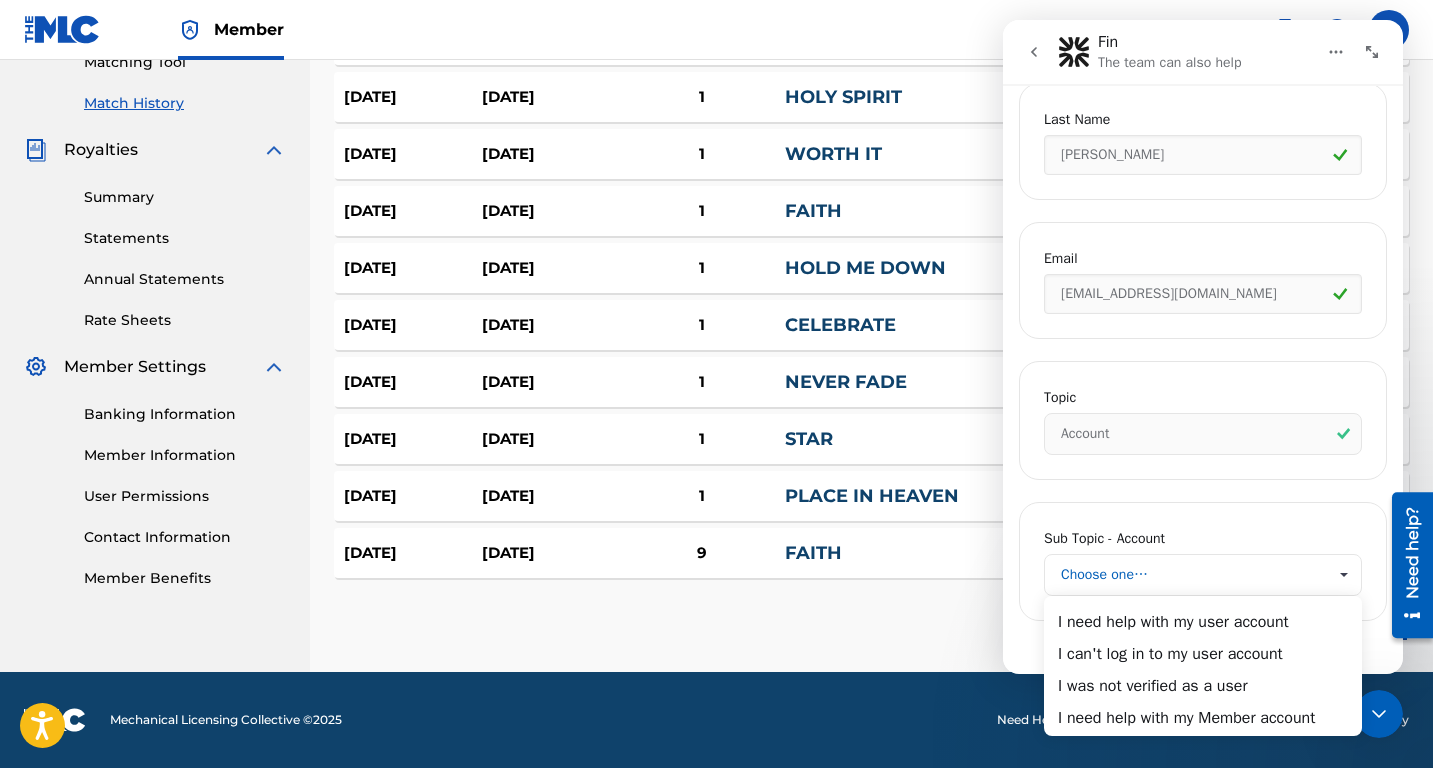 scroll, scrollTop: 0, scrollLeft: 0, axis: both 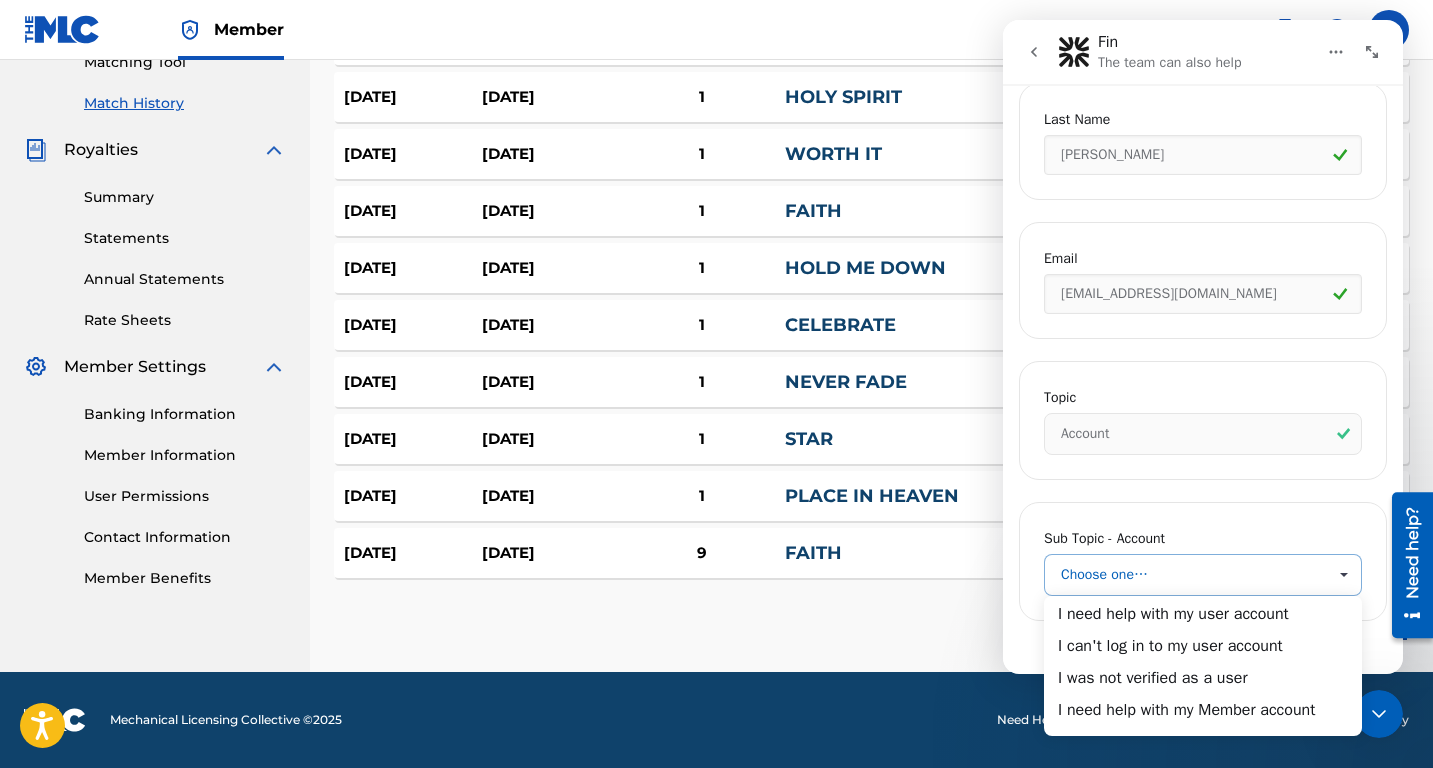 click on "Sub Topic - Account Choose one…" at bounding box center [1203, 561] 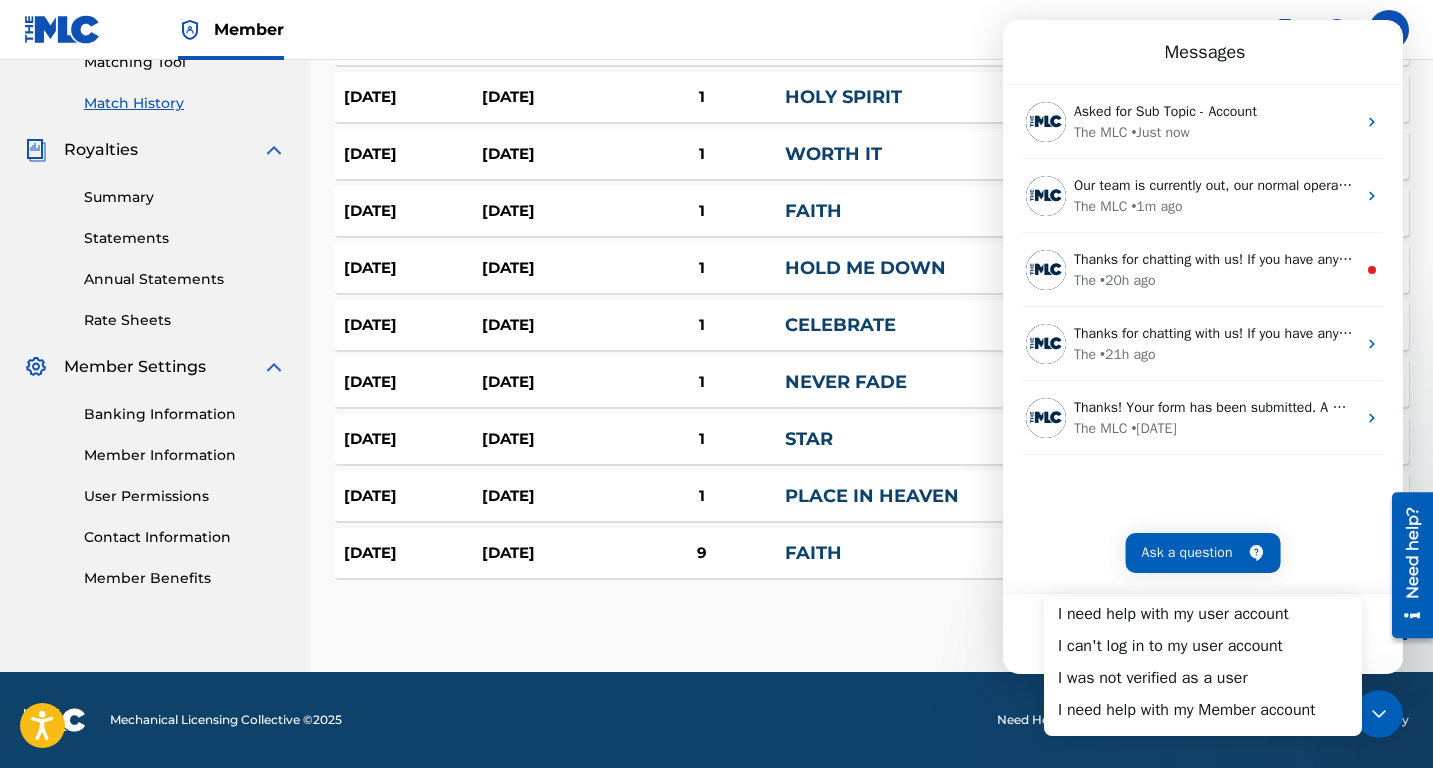 scroll, scrollTop: 0, scrollLeft: 0, axis: both 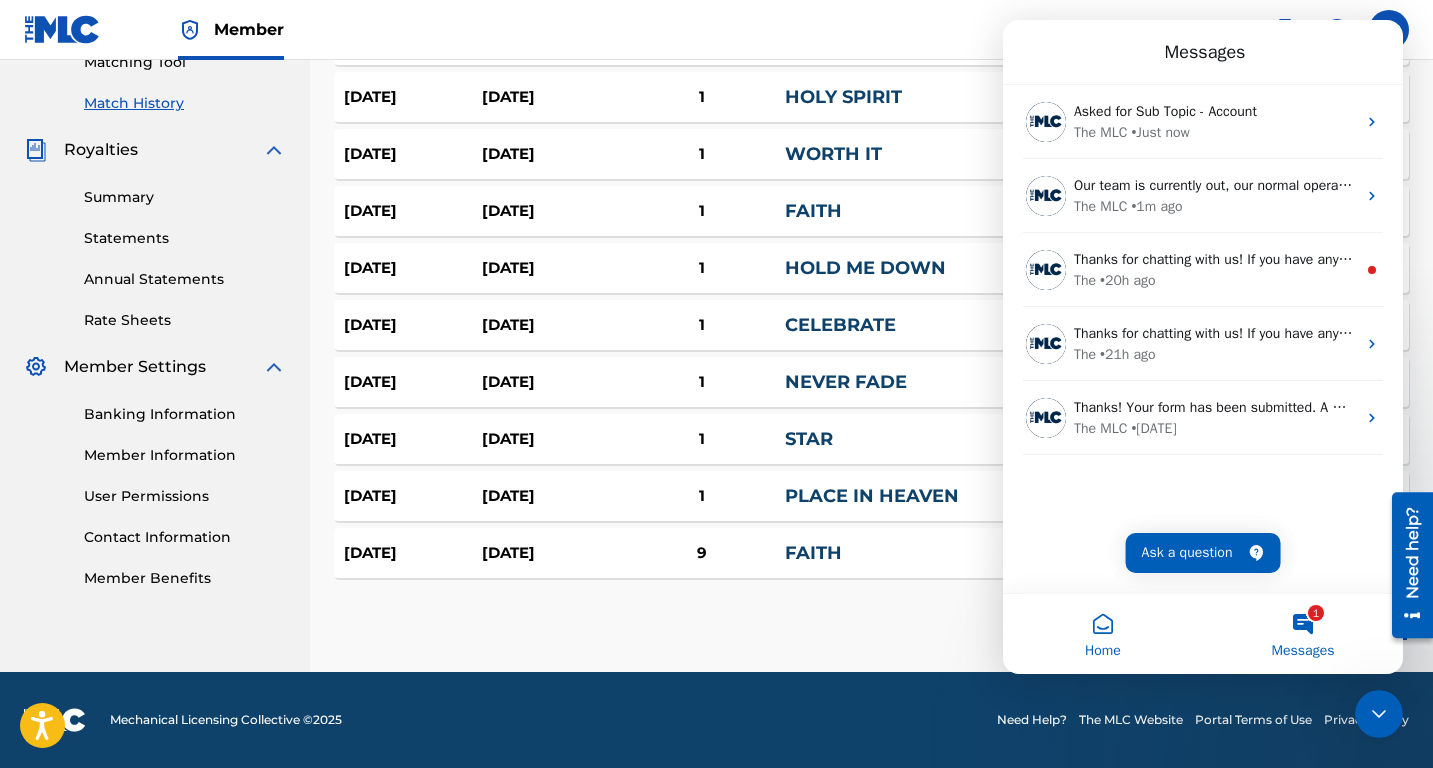 click on "Home" at bounding box center [1103, 634] 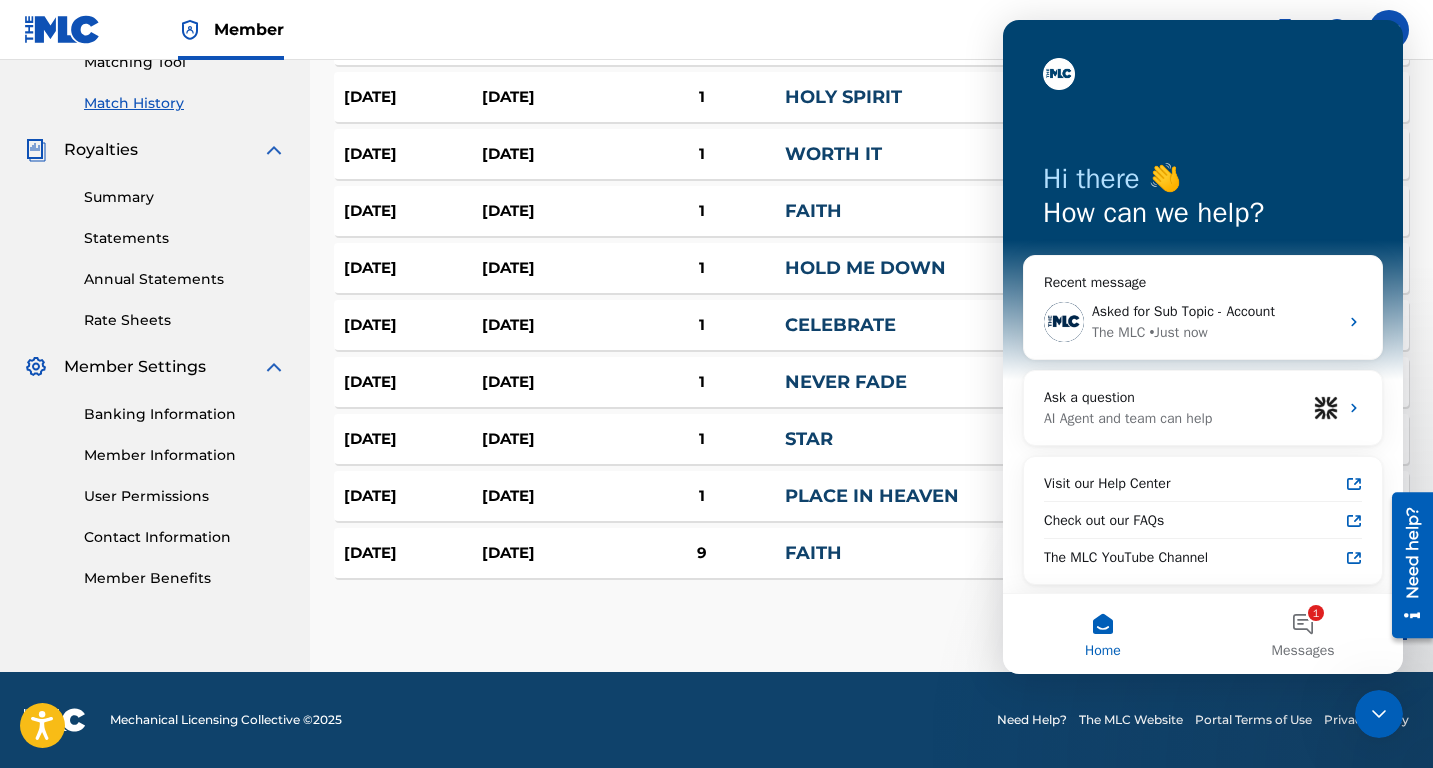 click on "Home" at bounding box center [1103, 634] 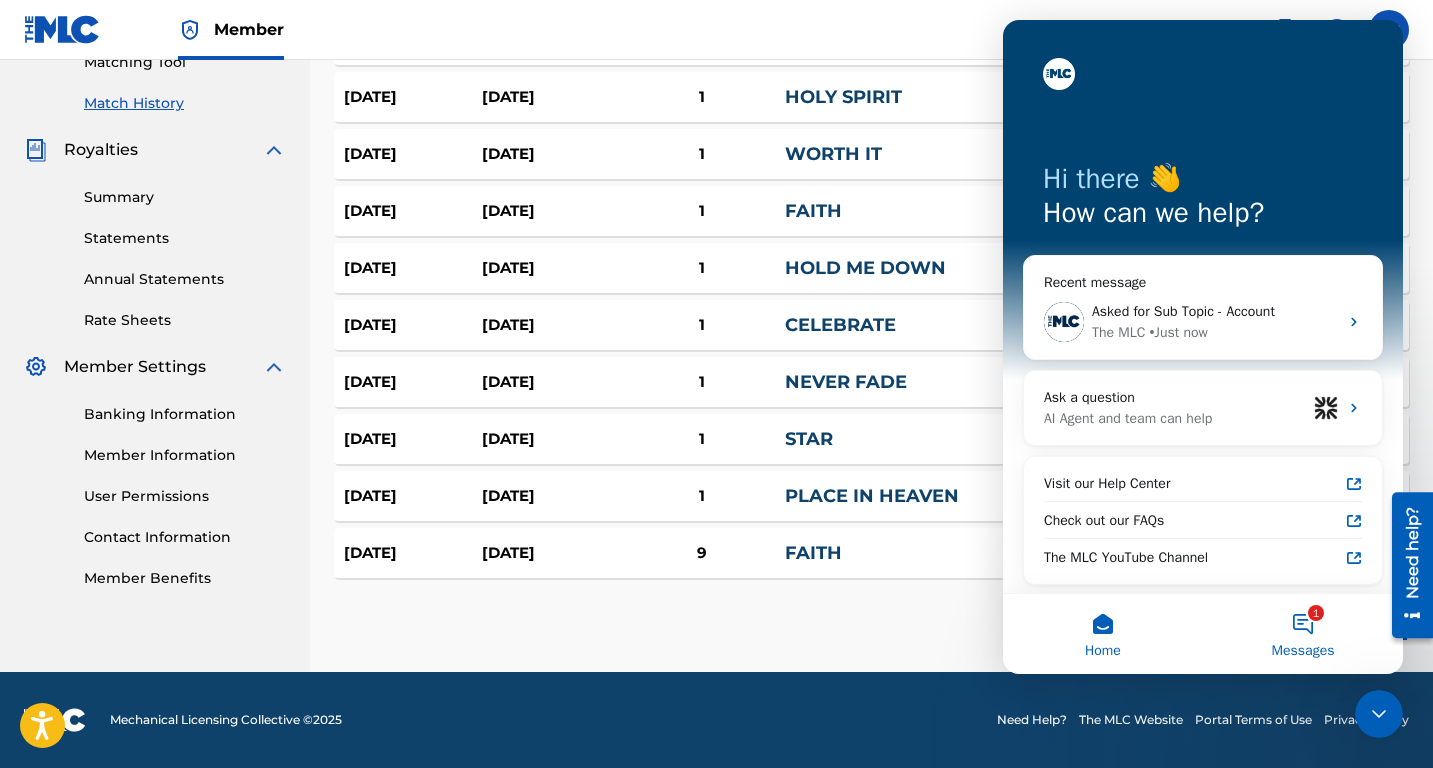 click on "1 Messages" at bounding box center (1303, 634) 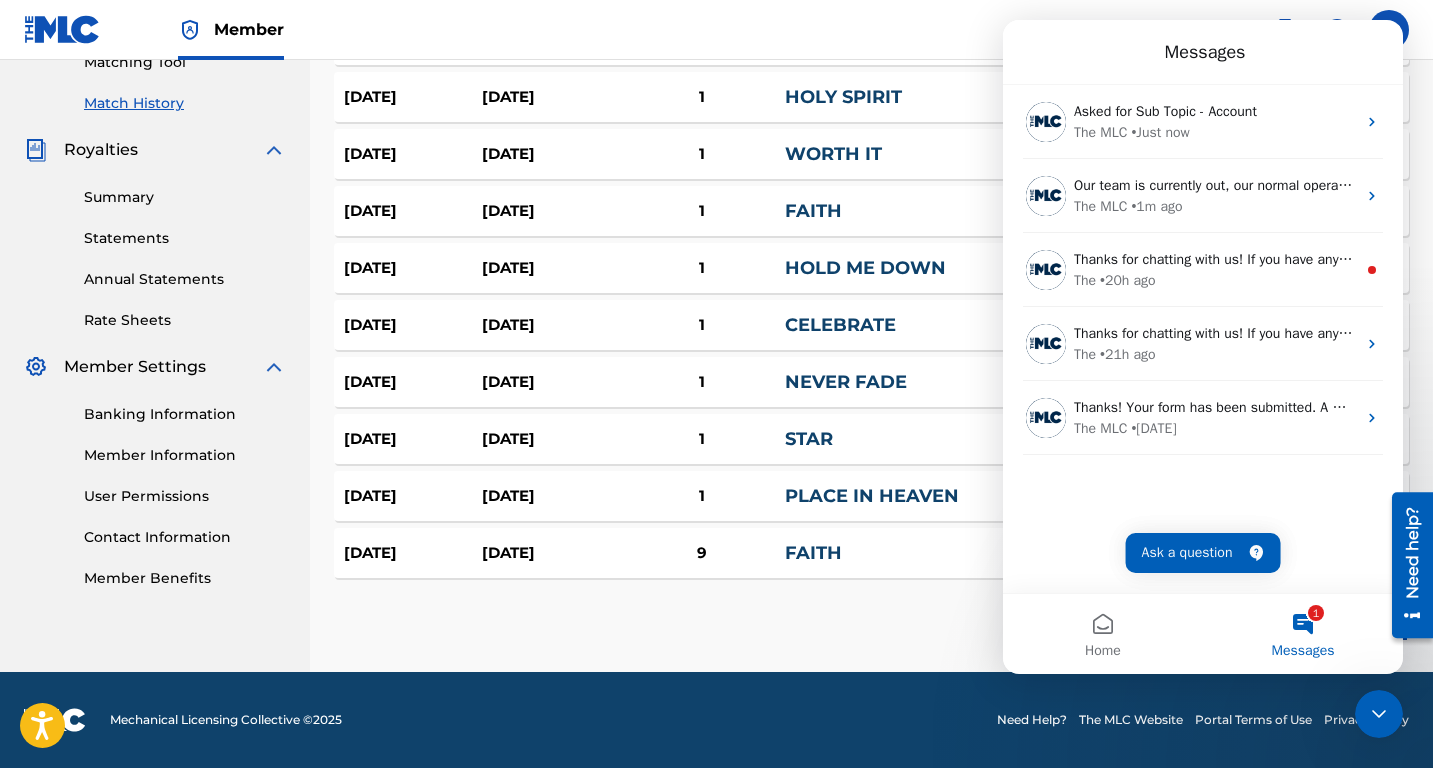 click on "Member GB GB [PERSON_NAME] [EMAIL_ADDRESS][DOMAIN_NAME] Profile Log out" at bounding box center [716, 30] 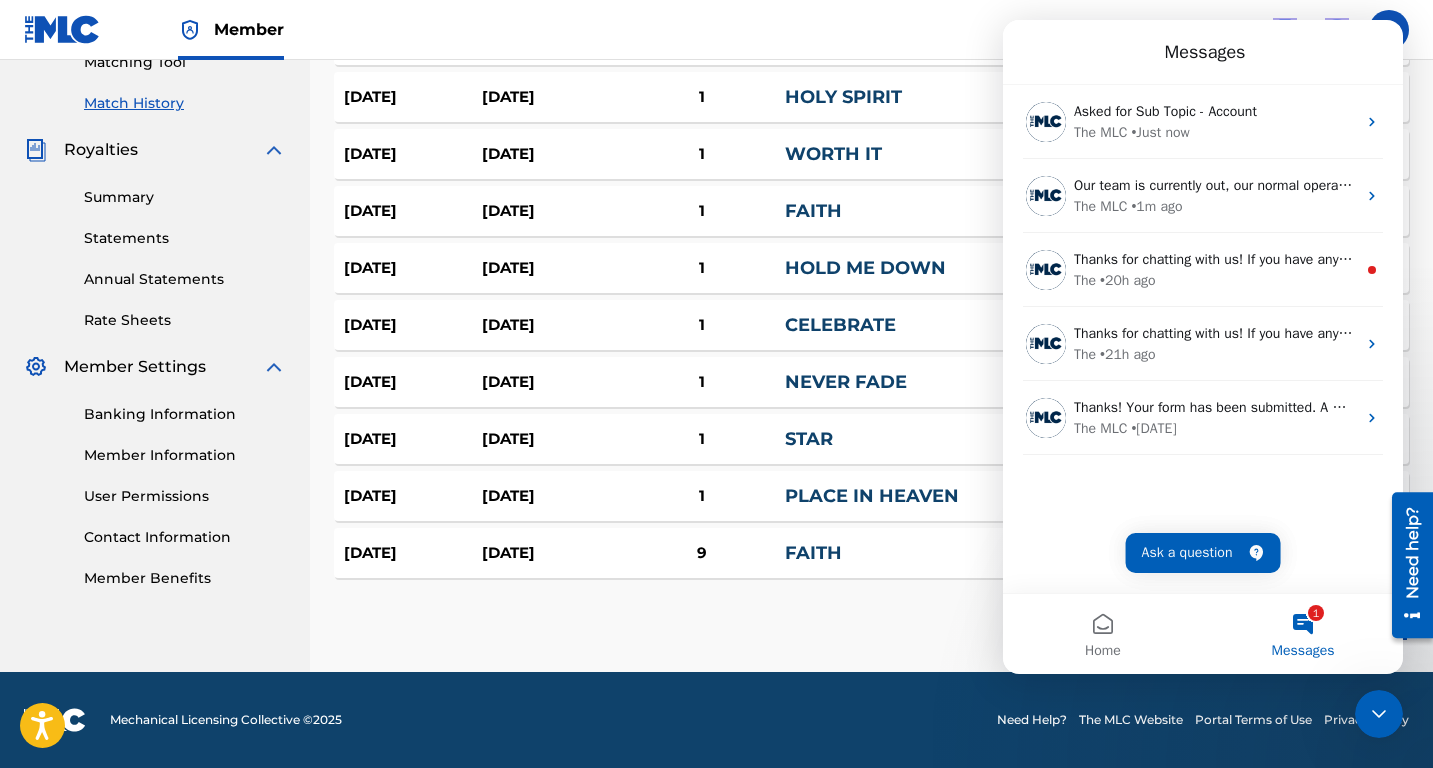 click on "Member GB GB [PERSON_NAME] [EMAIL_ADDRESS][DOMAIN_NAME] Profile Log out" at bounding box center (716, 30) 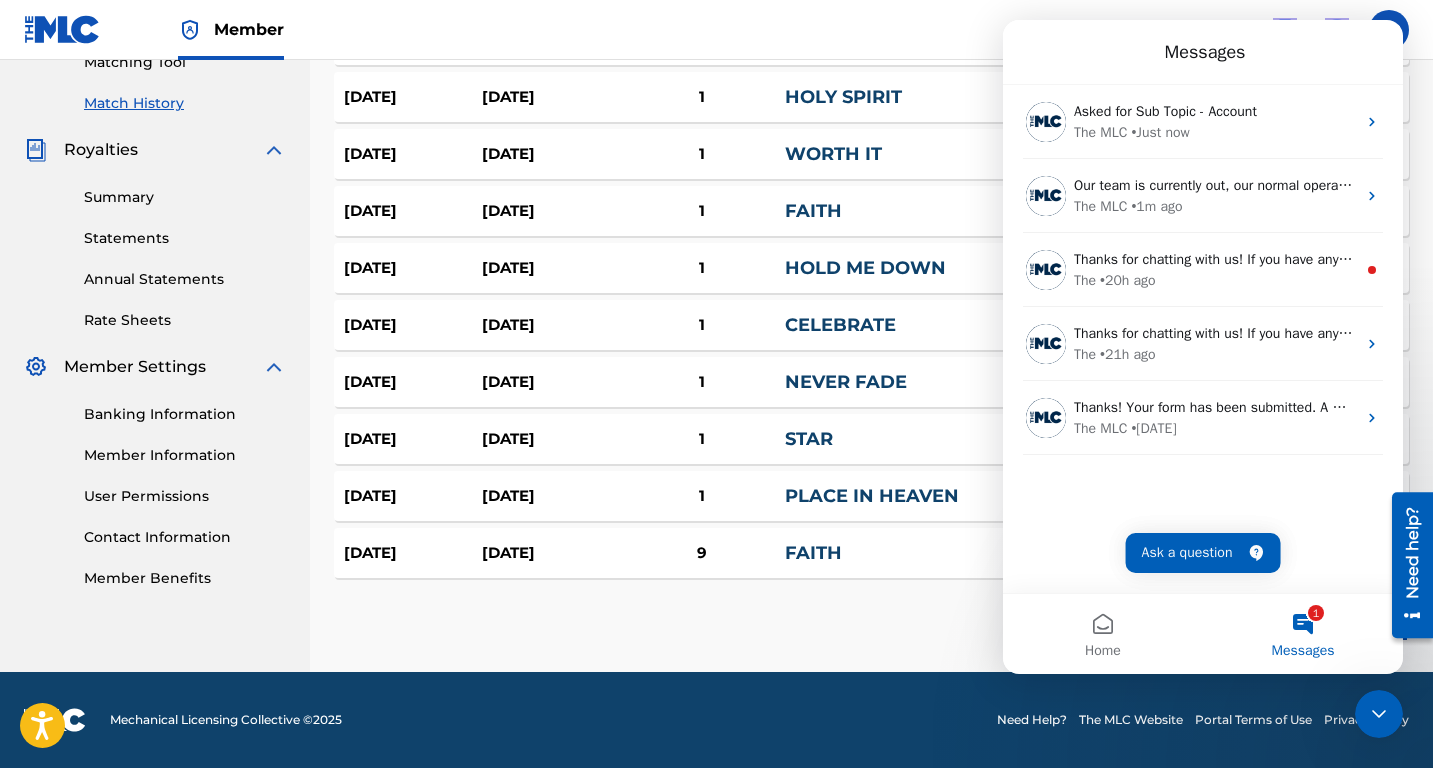 click on "Member GB GB [PERSON_NAME] [EMAIL_ADDRESS][DOMAIN_NAME] Profile Log out" at bounding box center [716, 30] 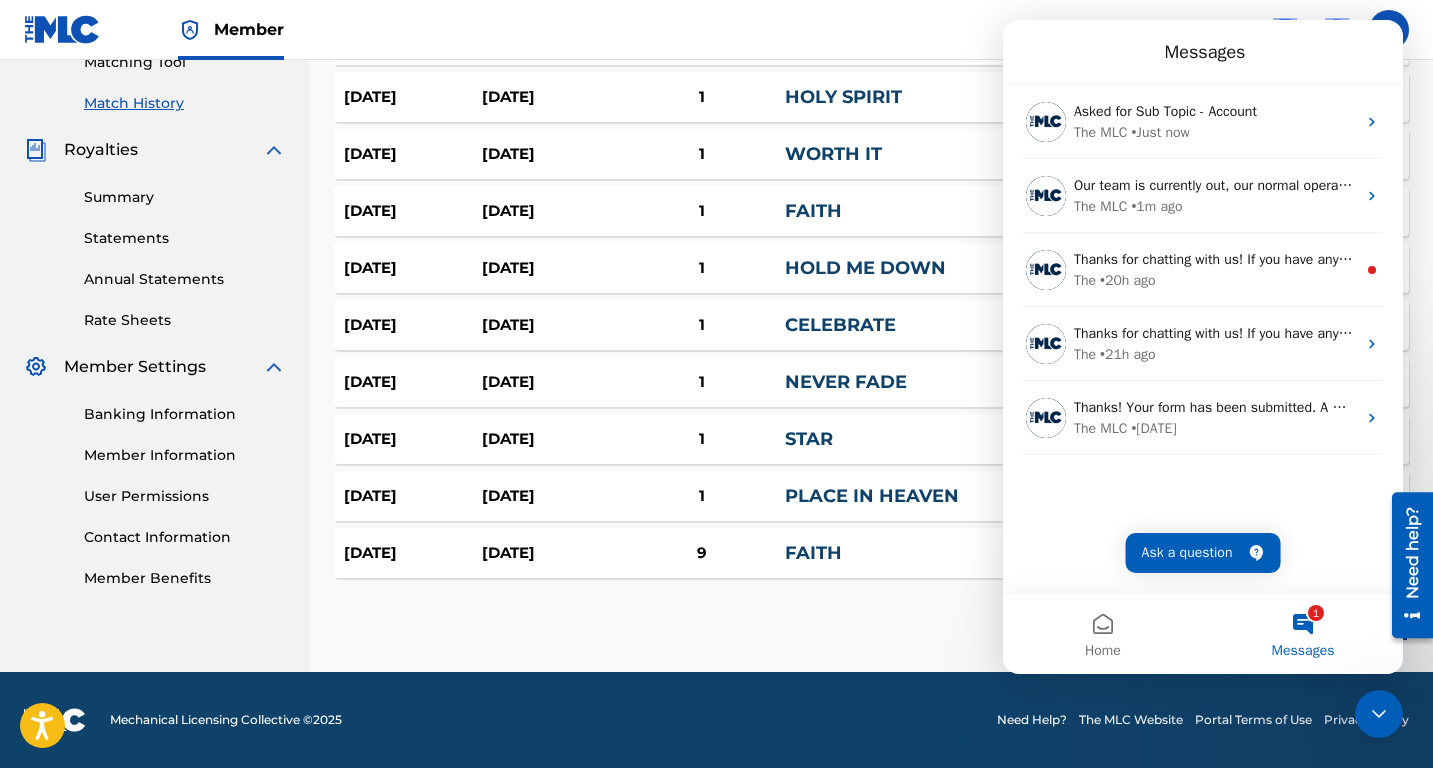click 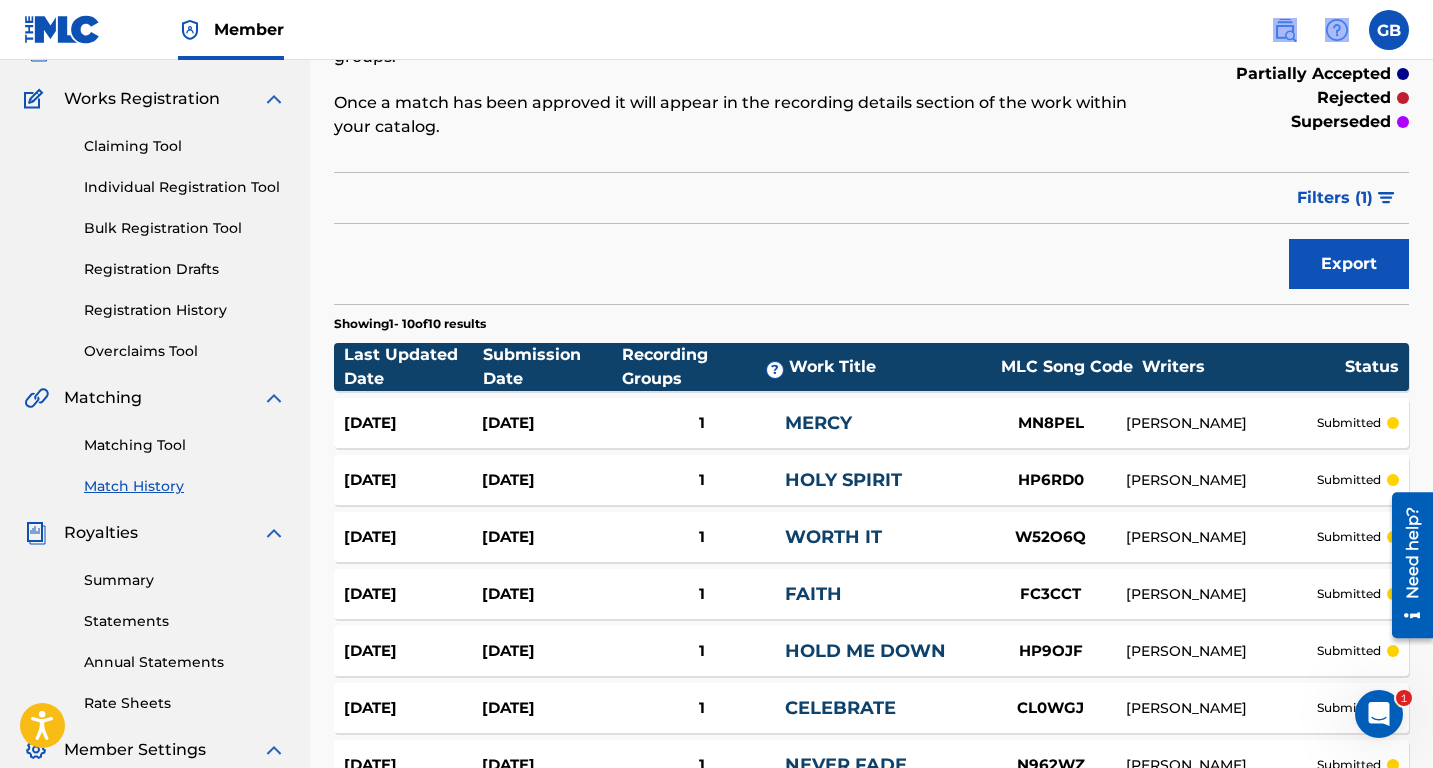 scroll, scrollTop: 0, scrollLeft: 0, axis: both 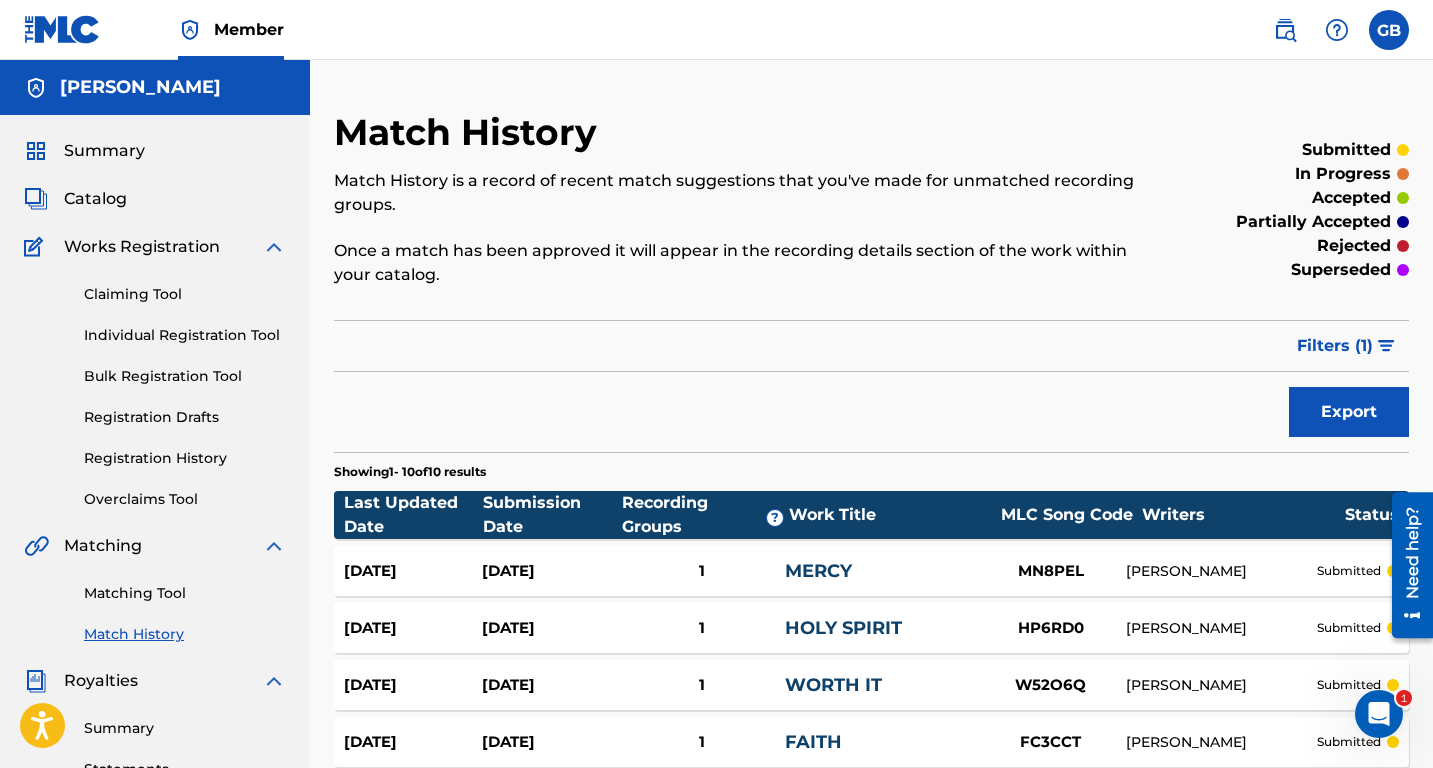 click on "Member GB GB [PERSON_NAME] [EMAIL_ADDRESS][DOMAIN_NAME] Profile Log out" at bounding box center [716, 30] 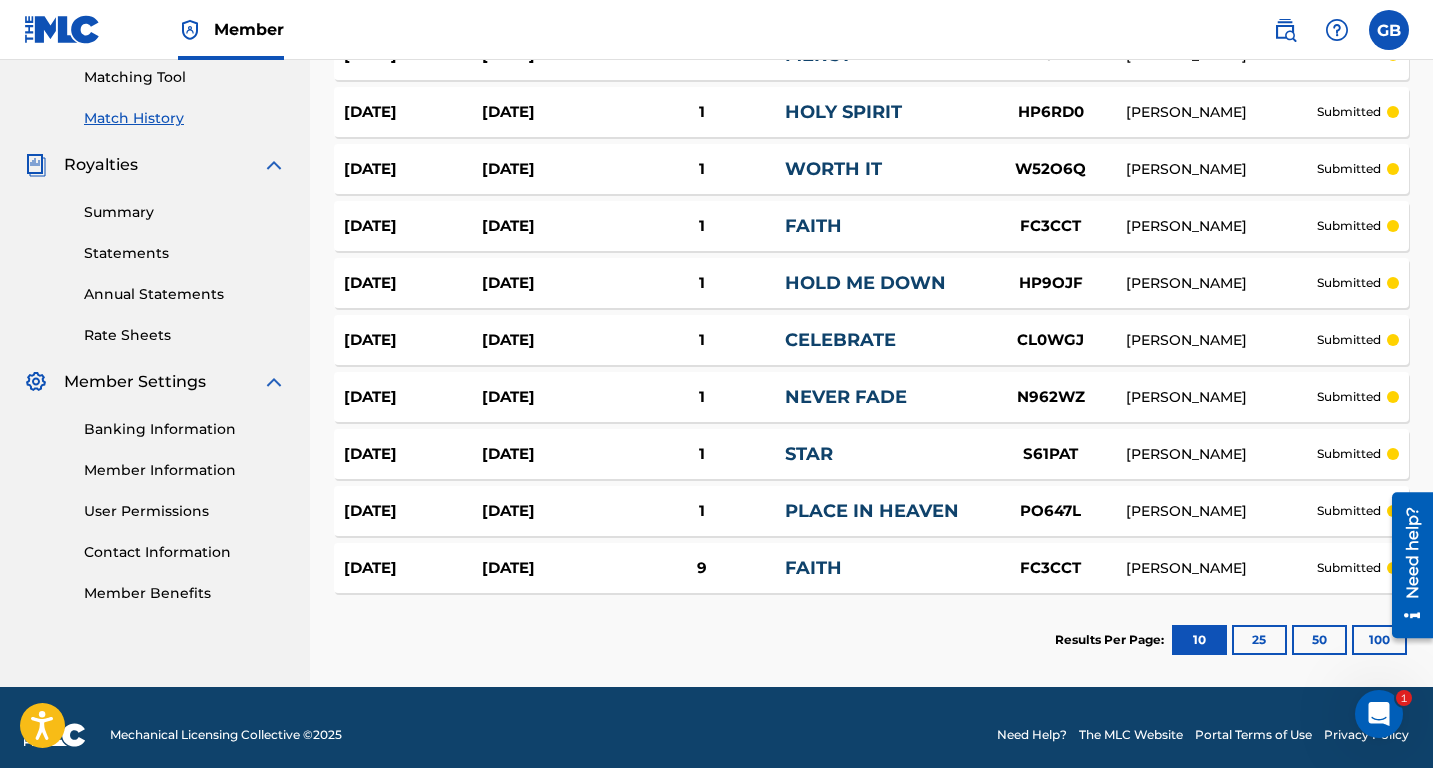 scroll, scrollTop: 531, scrollLeft: 0, axis: vertical 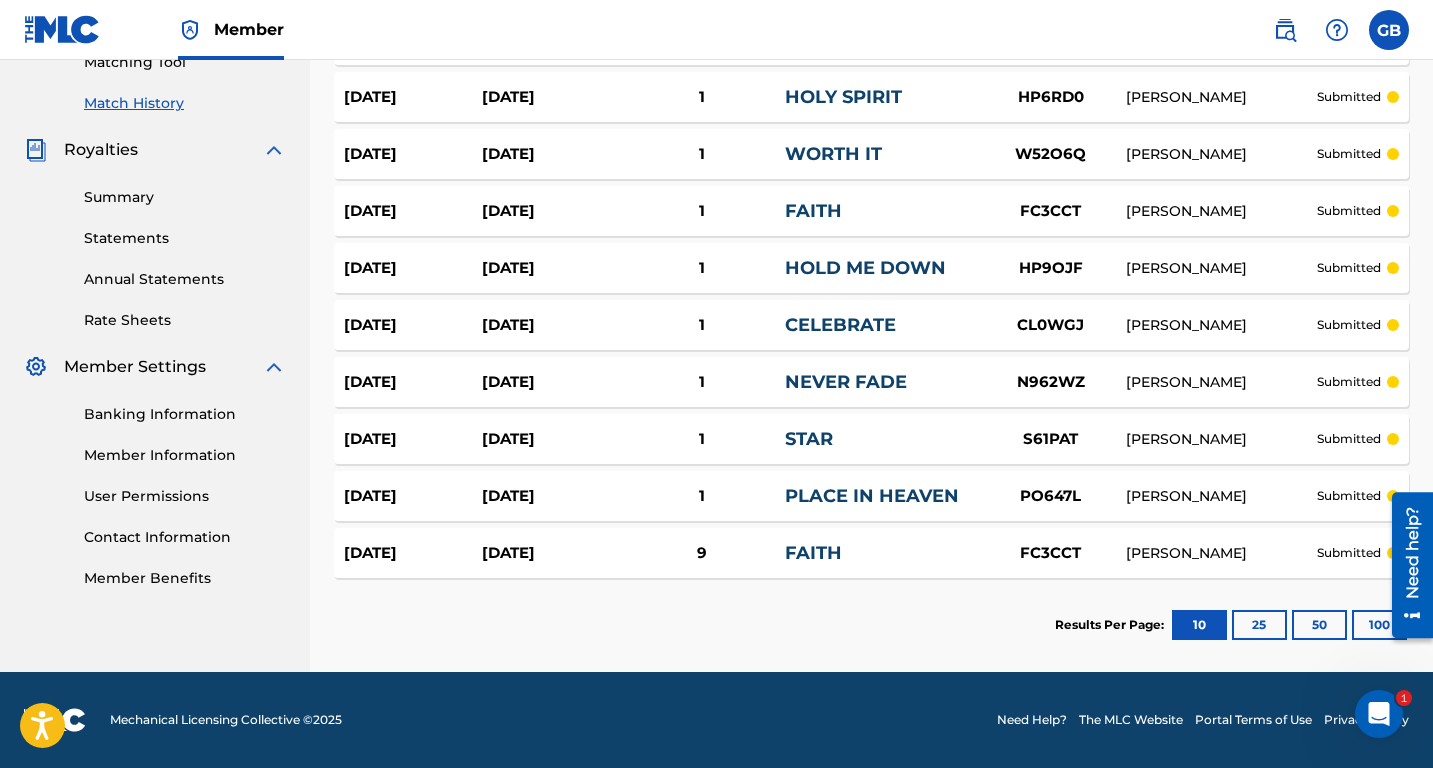 click at bounding box center (1389, 30) 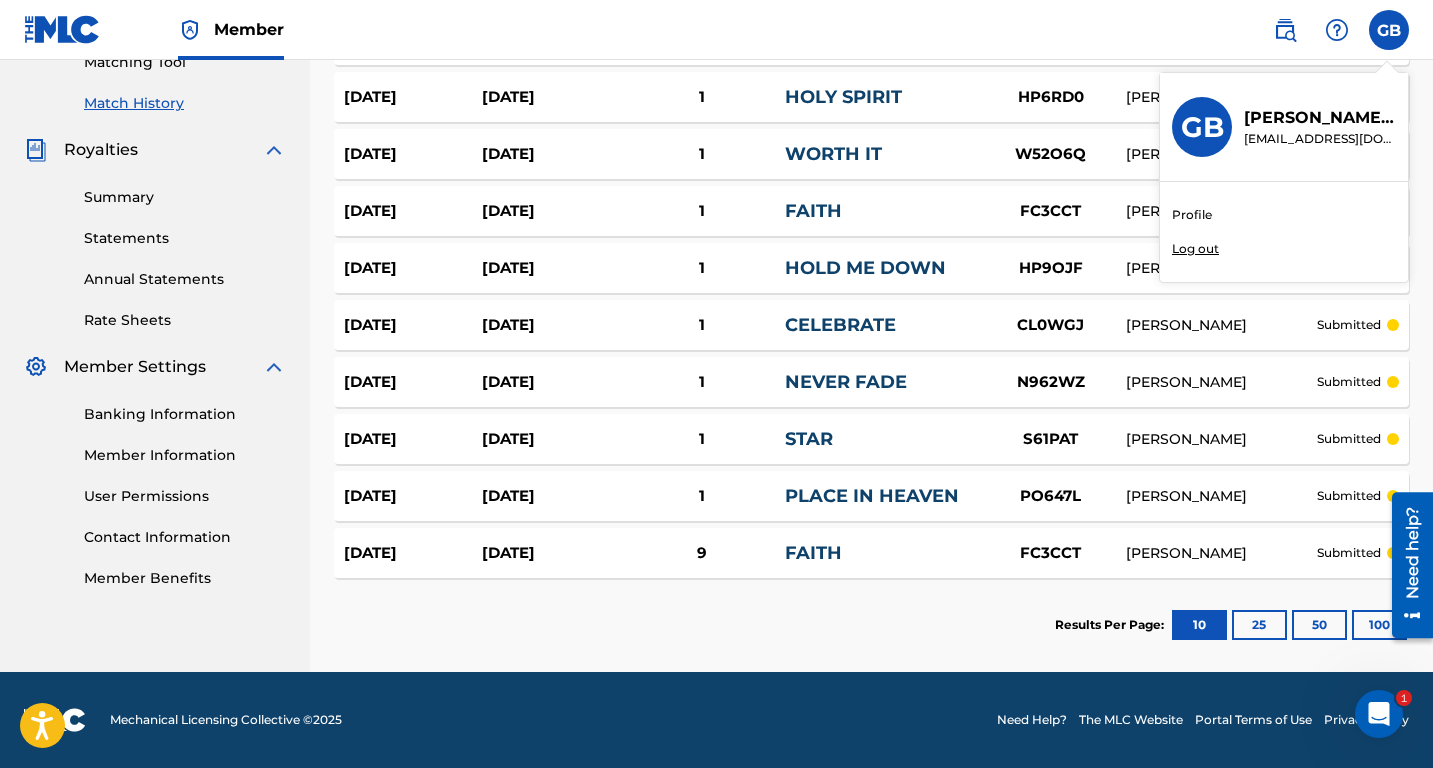 click on "Profile Log out" at bounding box center [1284, 232] 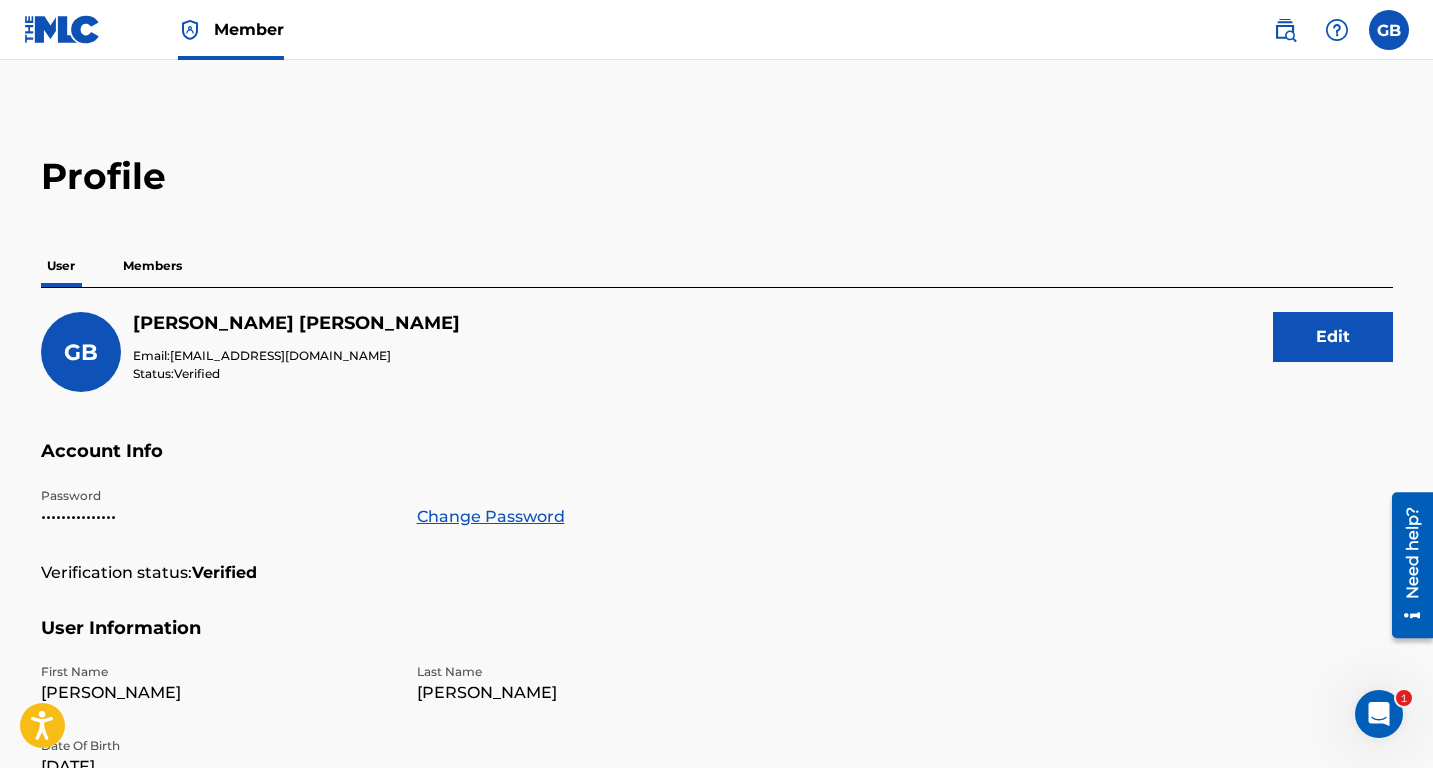 scroll, scrollTop: 0, scrollLeft: 0, axis: both 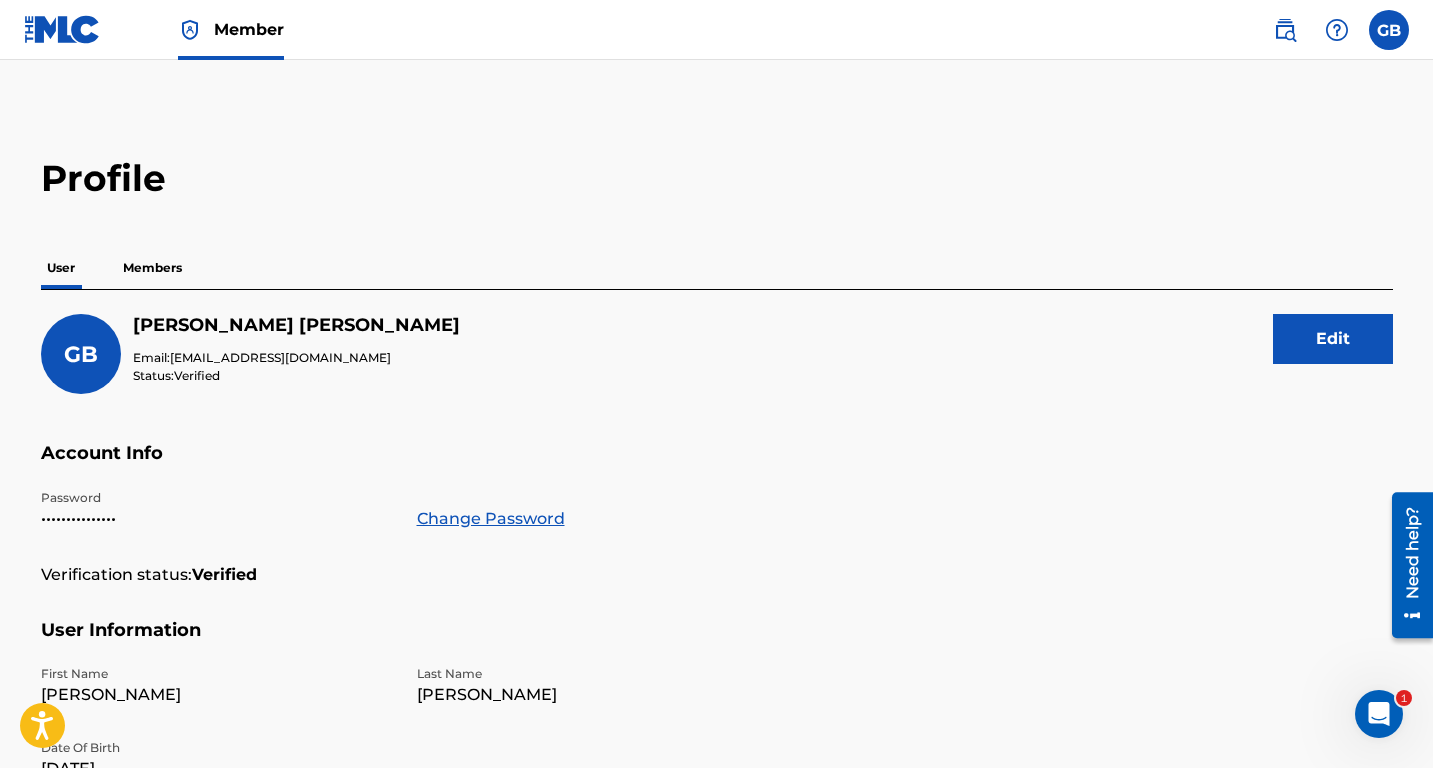 click on "GB GB [PERSON_NAME] [EMAIL_ADDRESS][DOMAIN_NAME] Profile Log out" at bounding box center [1331, 30] 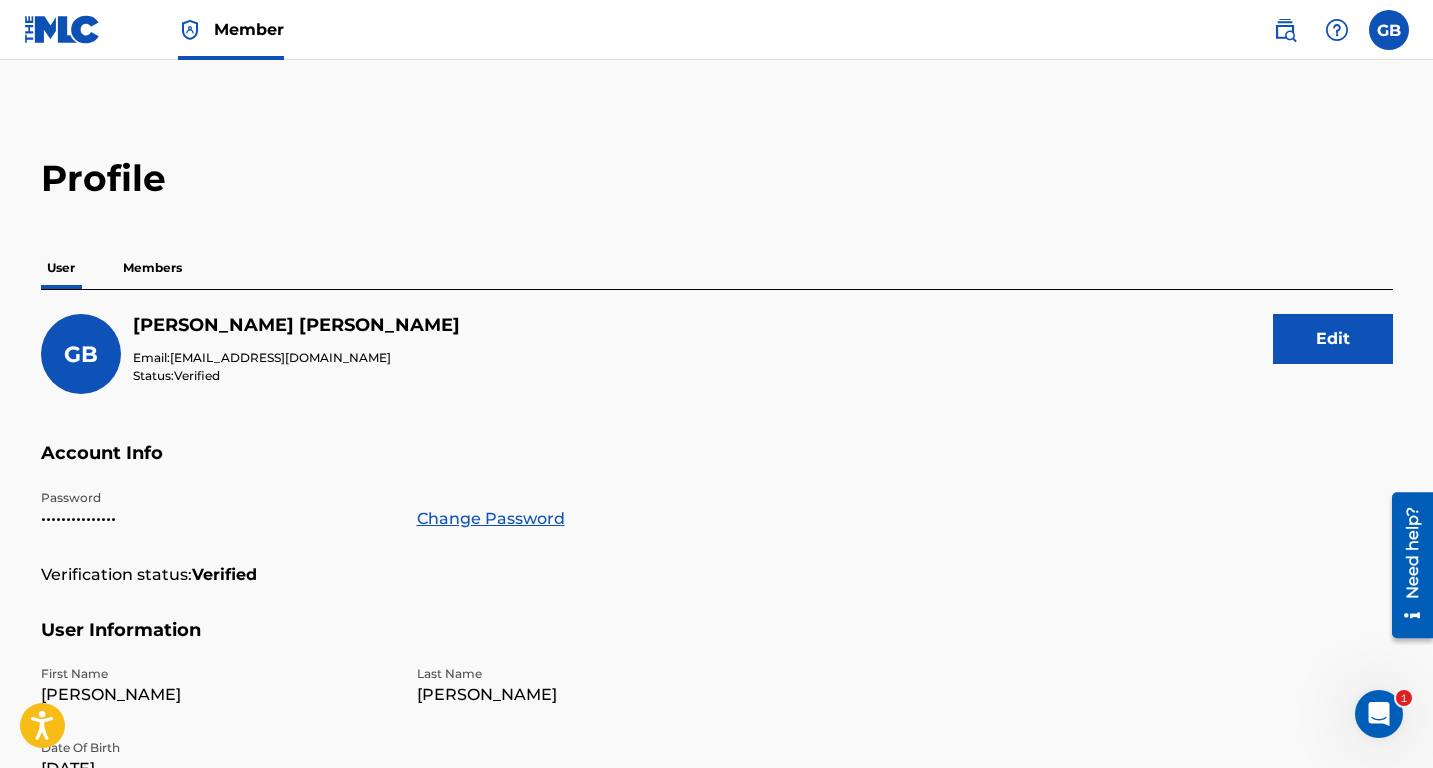click on "Profile" at bounding box center [717, 178] 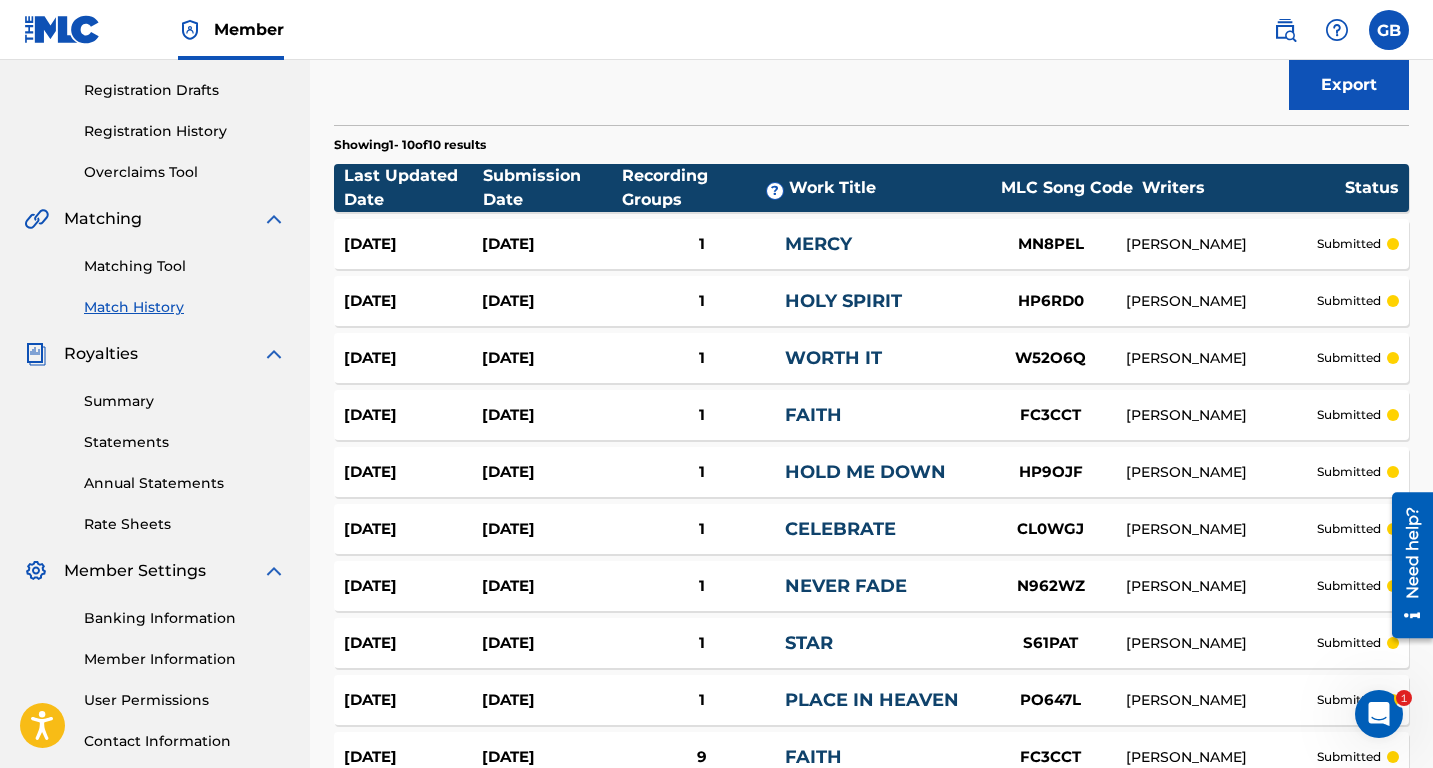 scroll, scrollTop: 0, scrollLeft: 0, axis: both 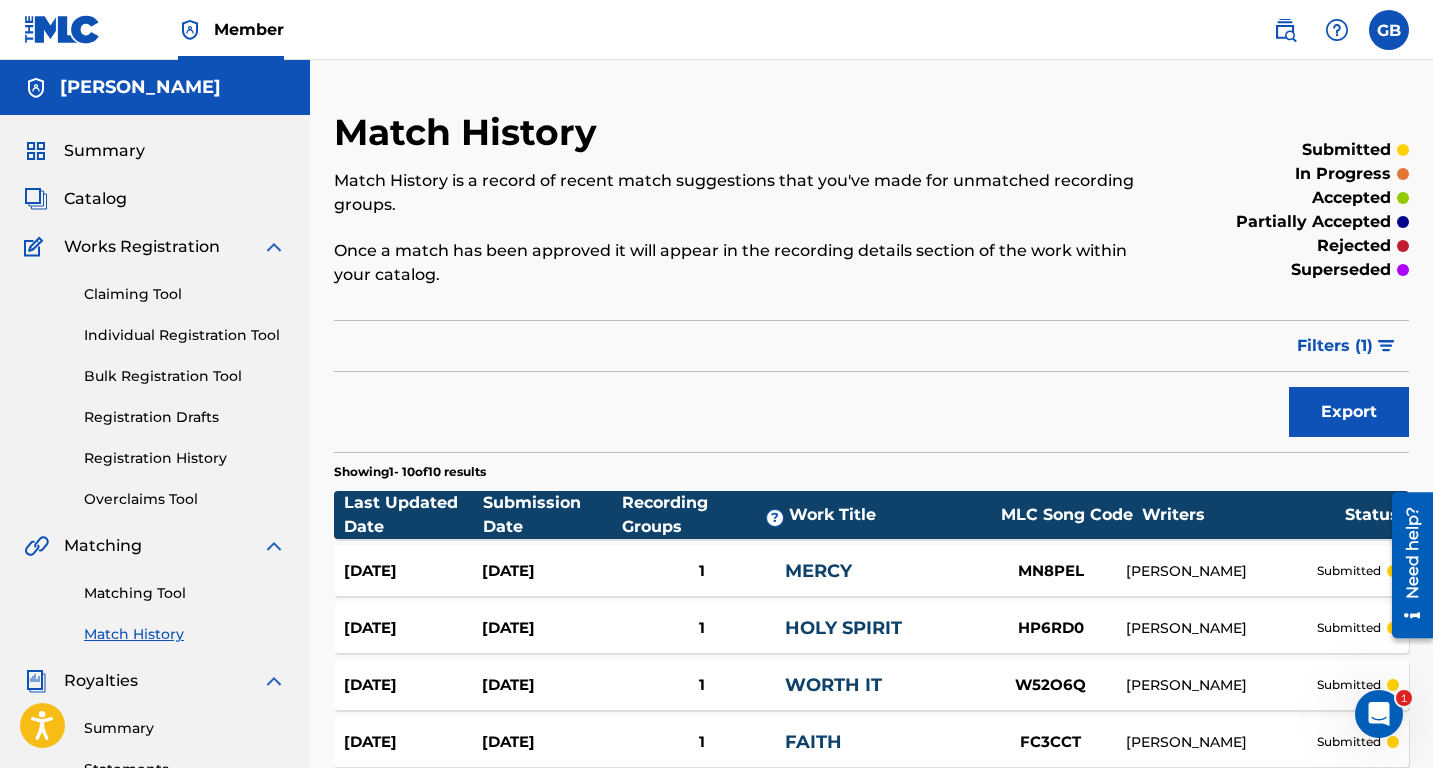 click at bounding box center [1389, 30] 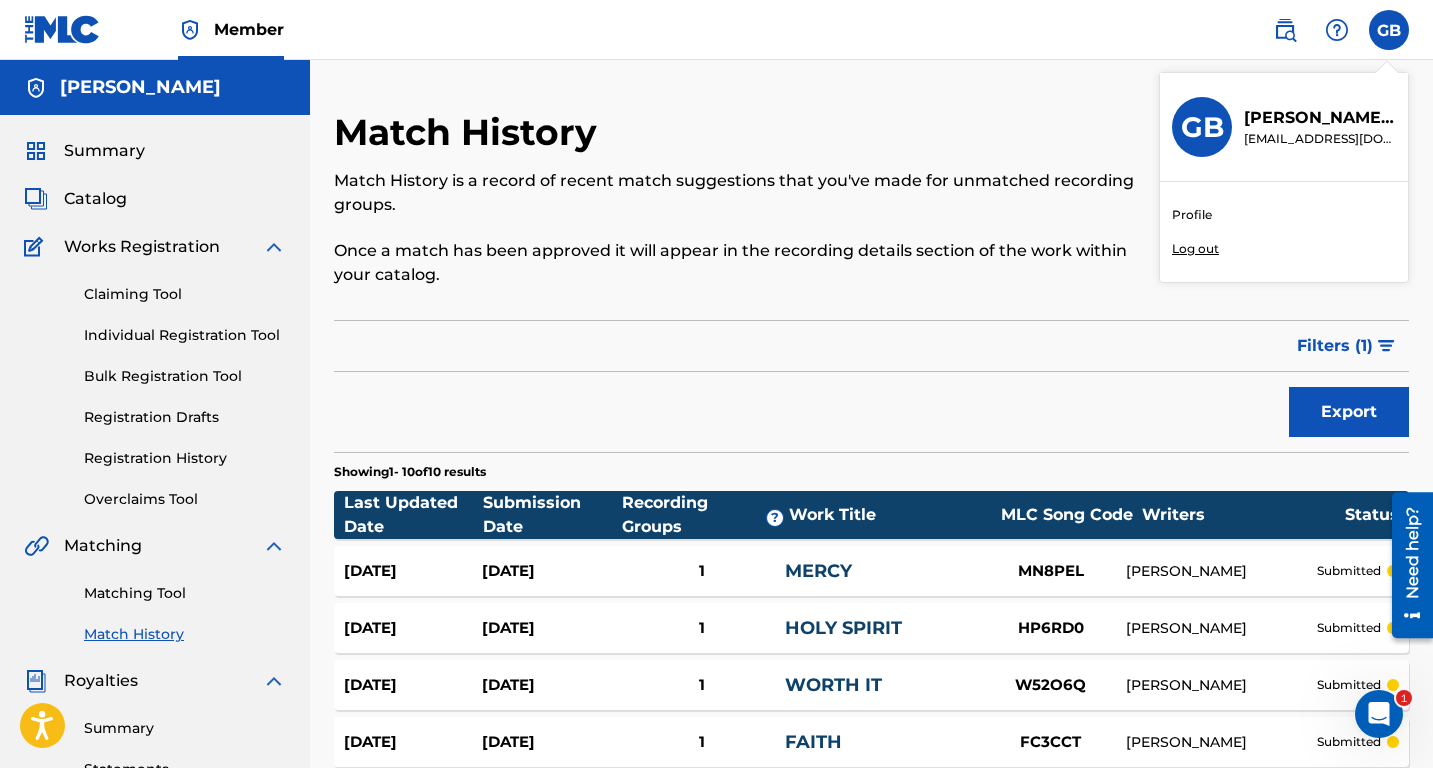 click on "Log out" at bounding box center (1195, 249) 